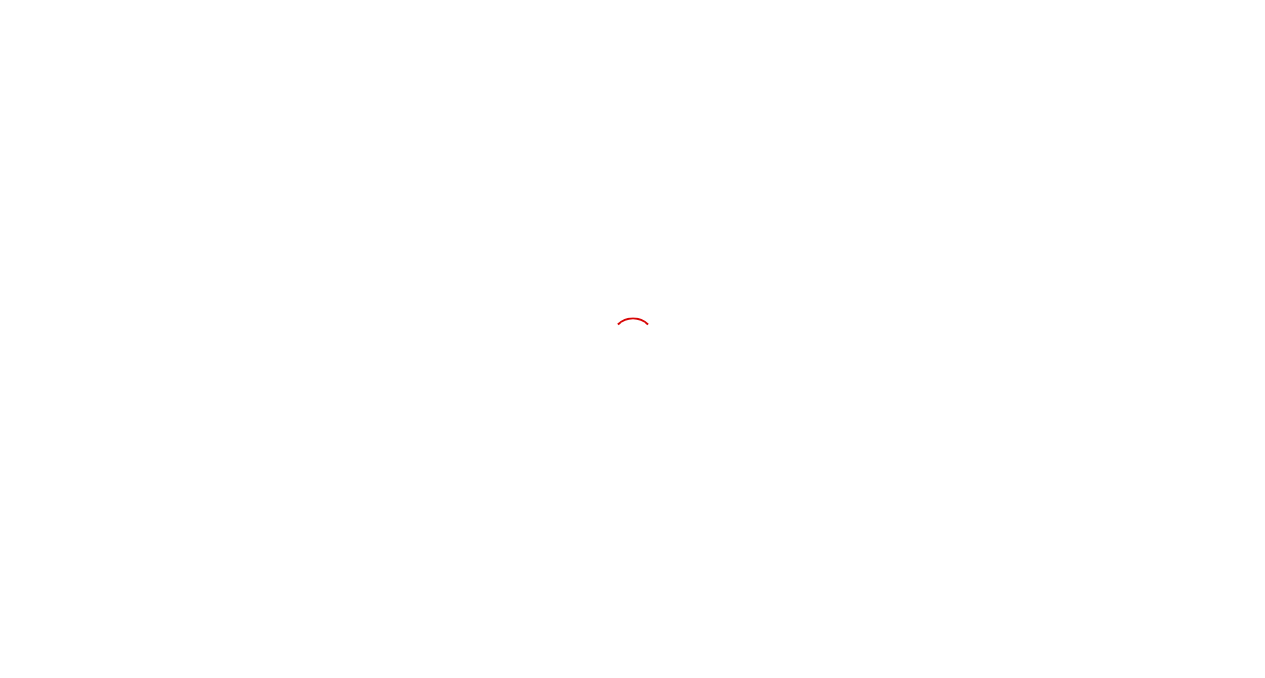 scroll, scrollTop: 0, scrollLeft: 0, axis: both 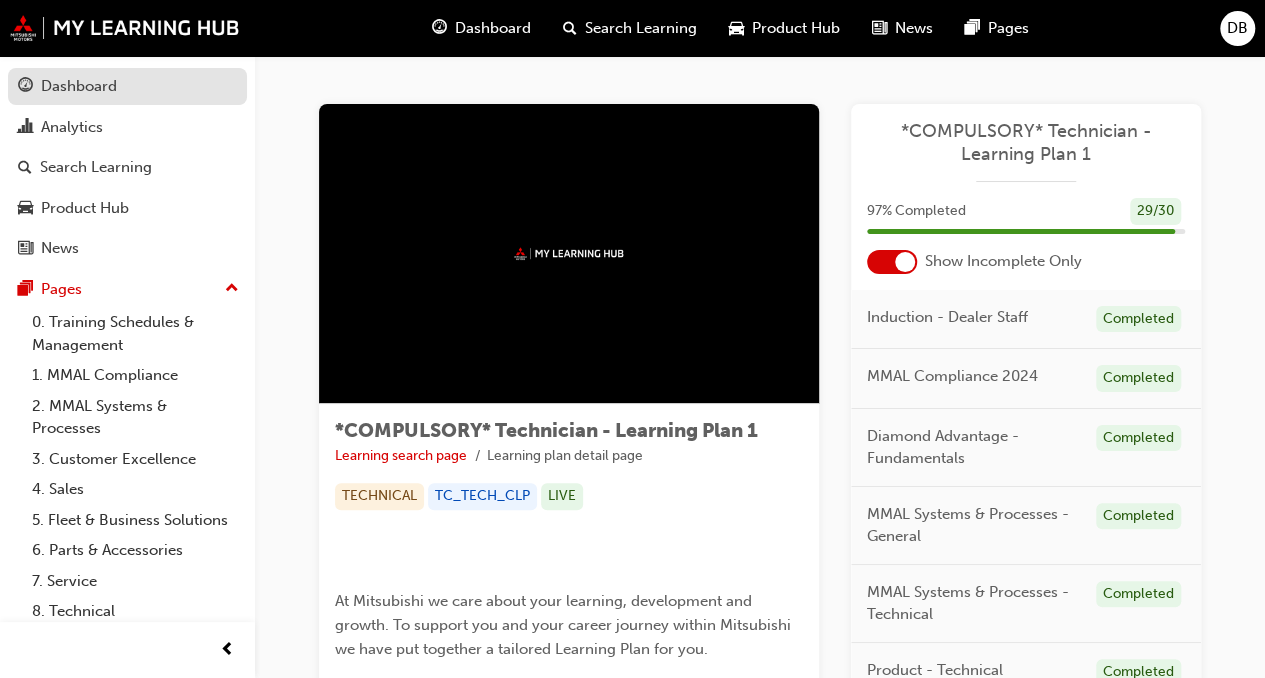 click on "Dashboard" at bounding box center [79, 86] 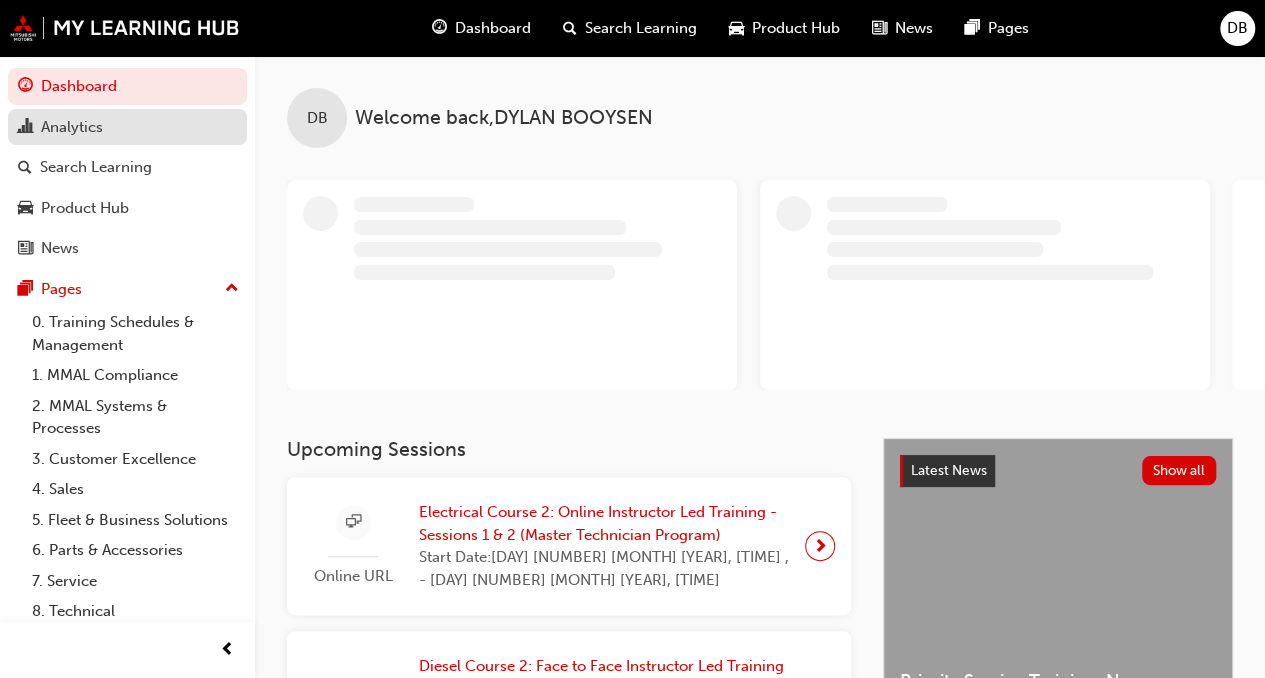 scroll, scrollTop: 89, scrollLeft: 0, axis: vertical 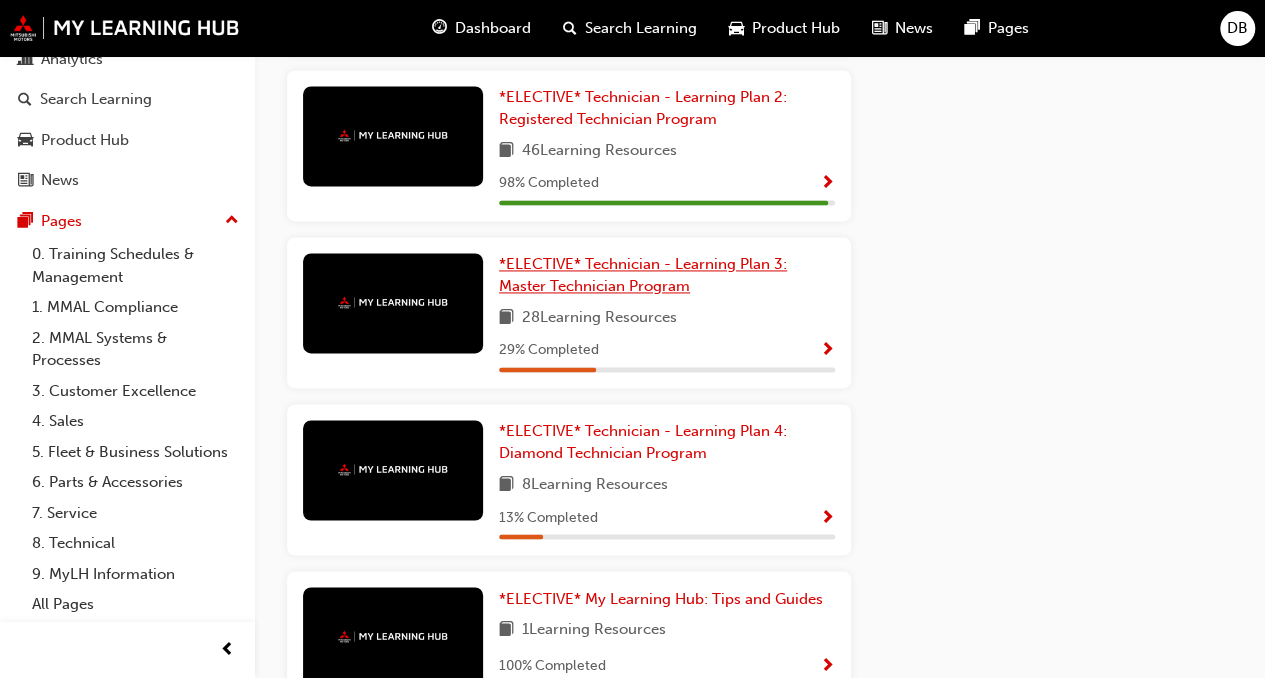 click on "*ELECTIVE* Technician - Learning Plan 3: Master Technician Program" at bounding box center (643, 275) 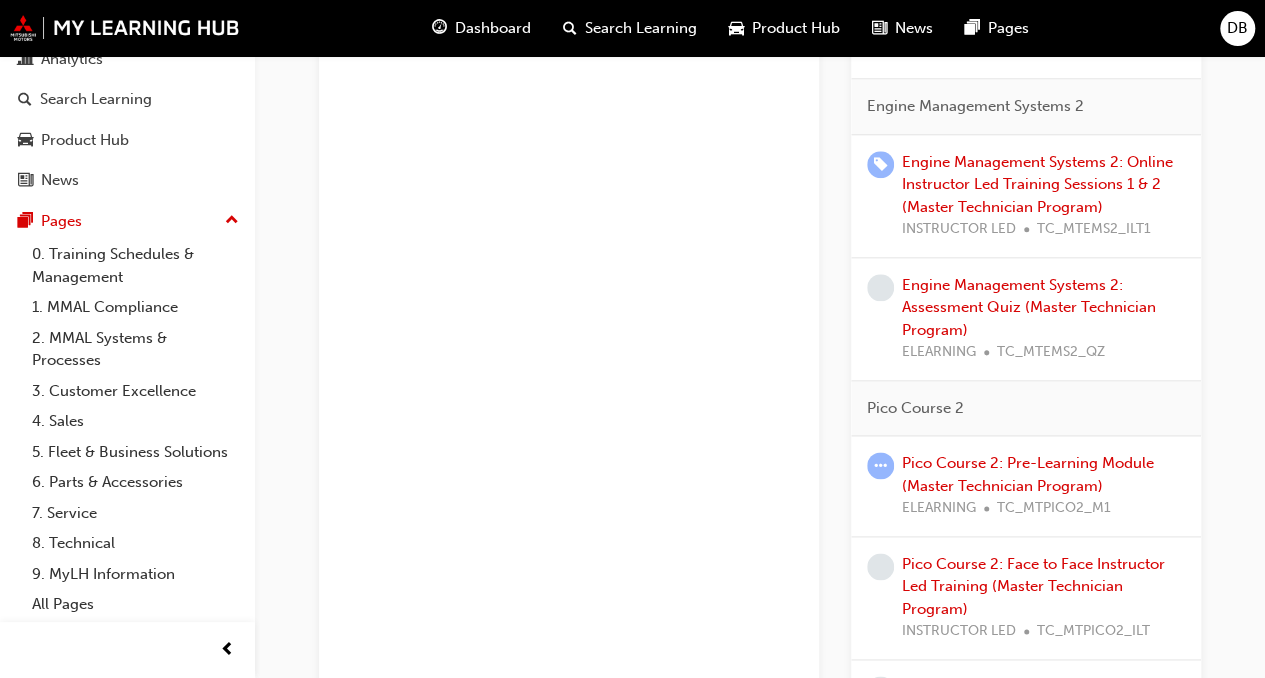 scroll, scrollTop: 1112, scrollLeft: 0, axis: vertical 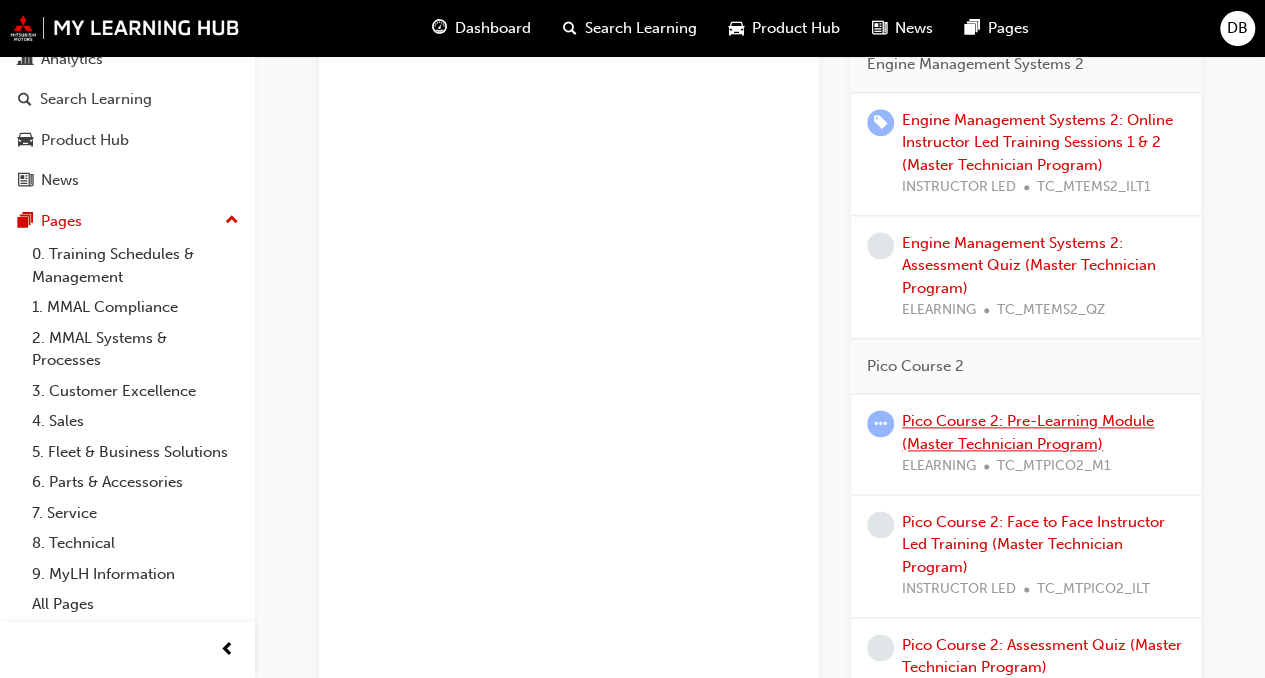 click on "Pico Course 2: Pre-Learning Module (Master Technician Program)" at bounding box center (1028, 432) 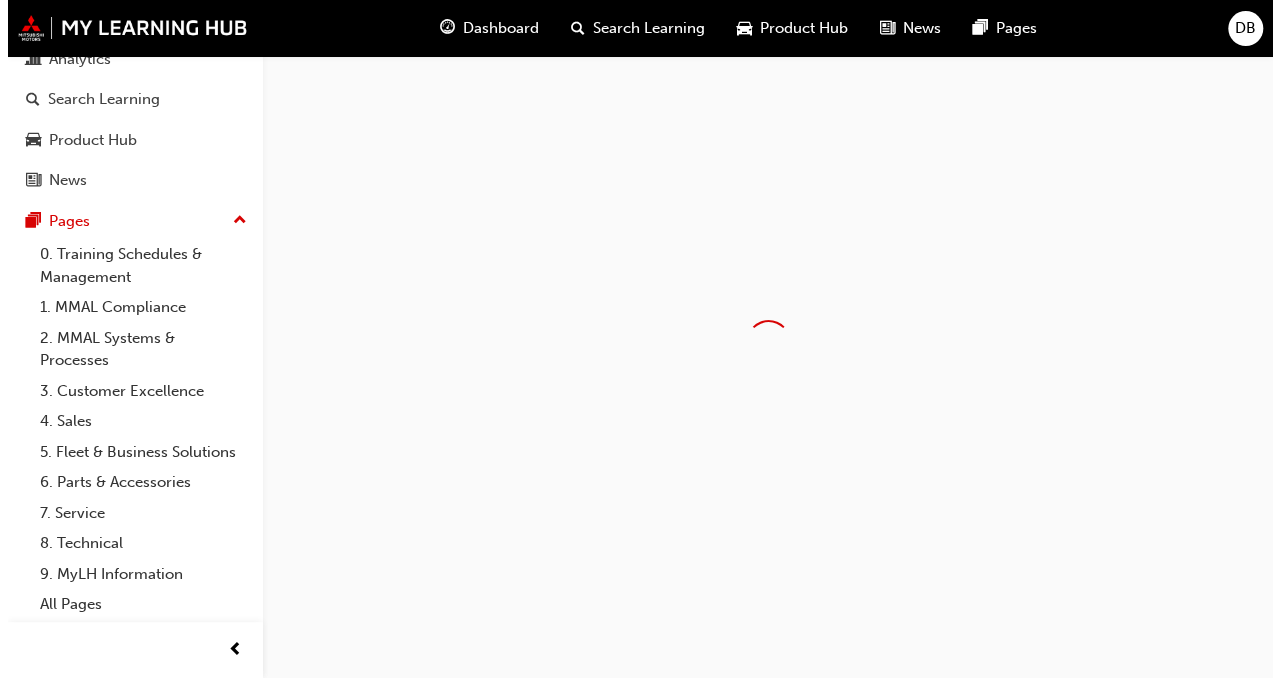 scroll, scrollTop: 0, scrollLeft: 0, axis: both 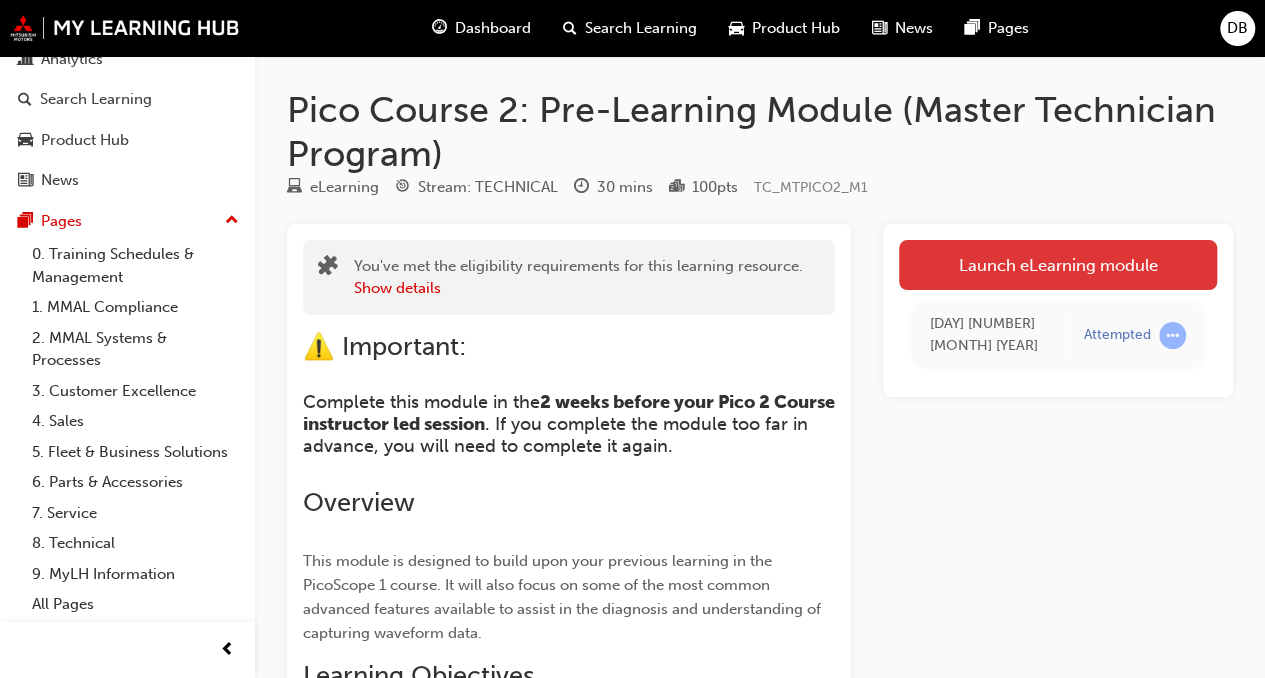 click on "Launch eLearning module" at bounding box center (1058, 265) 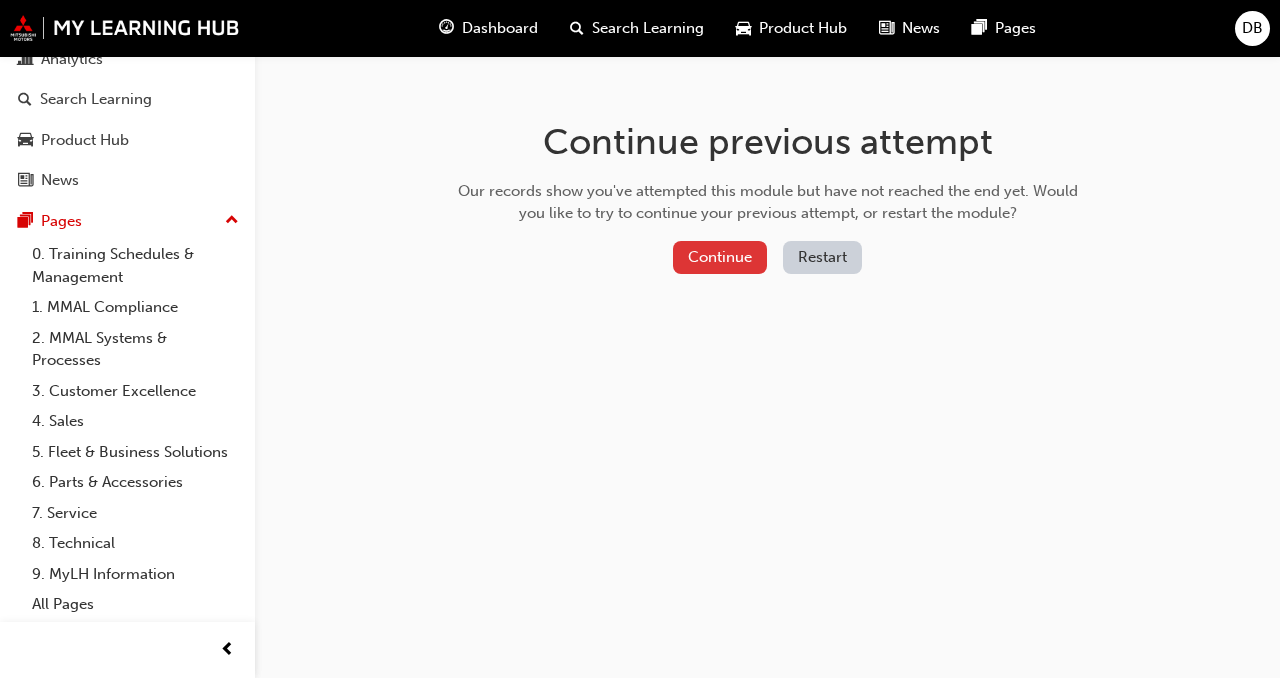 click on "Continue" at bounding box center [720, 257] 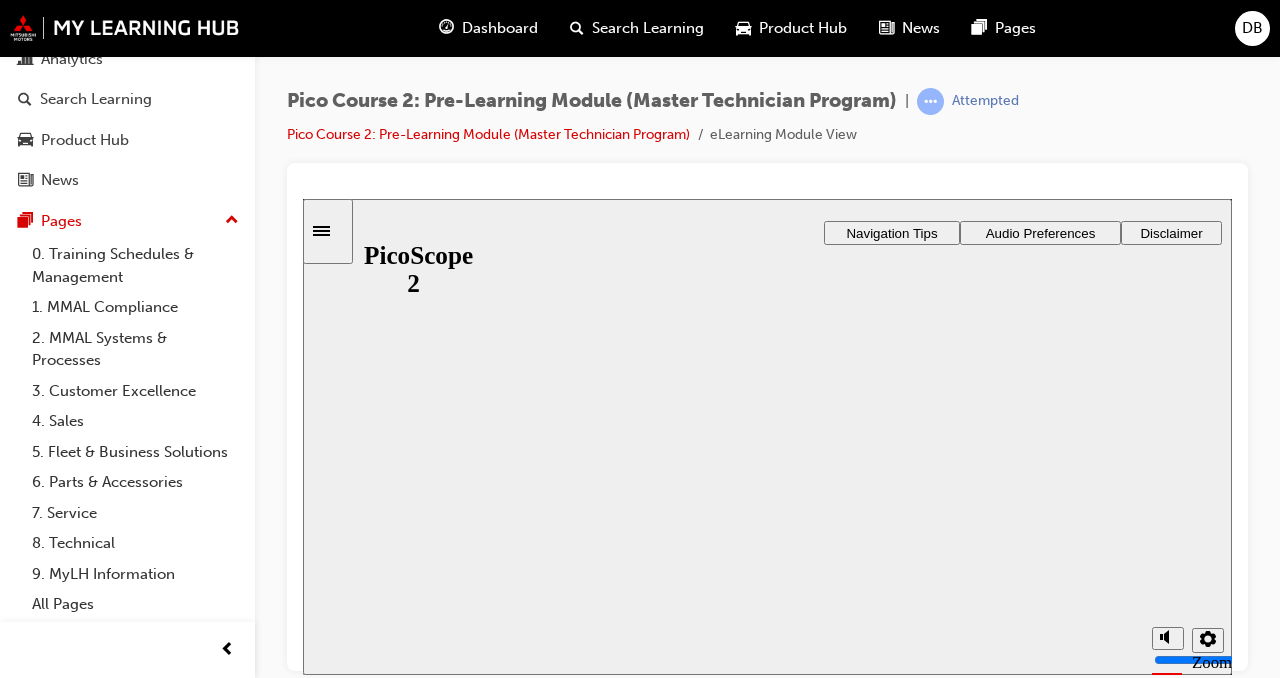 scroll, scrollTop: 0, scrollLeft: 0, axis: both 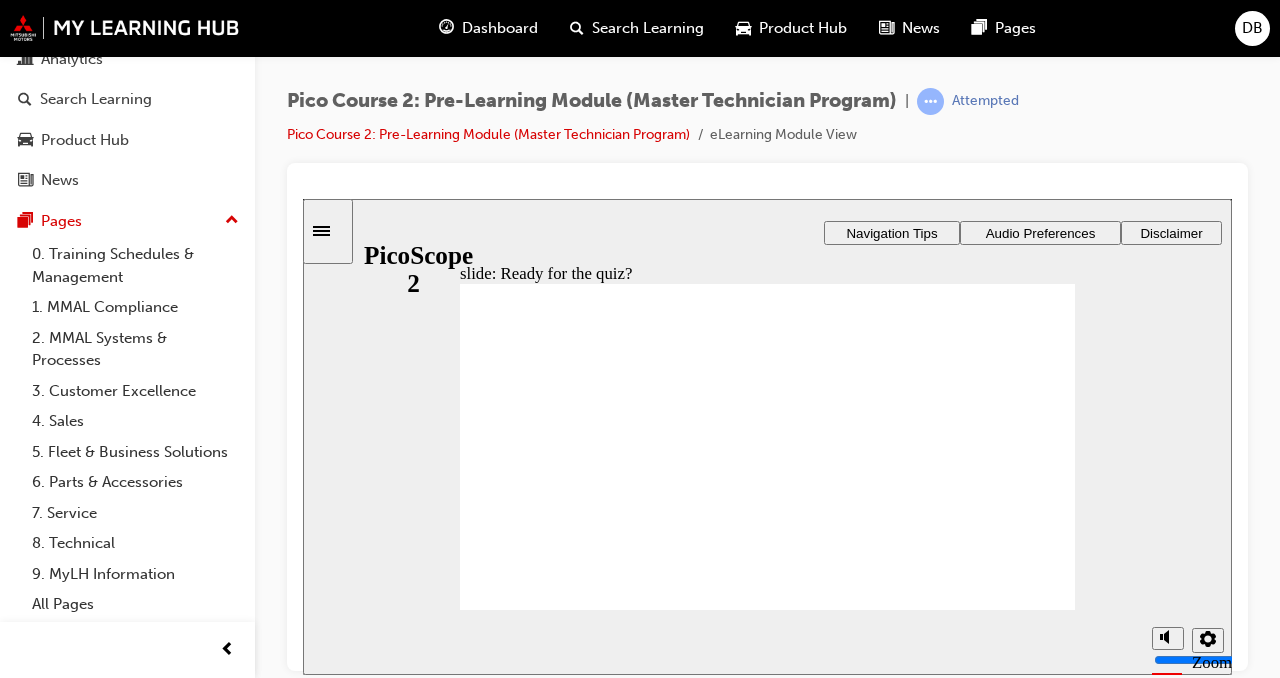 click 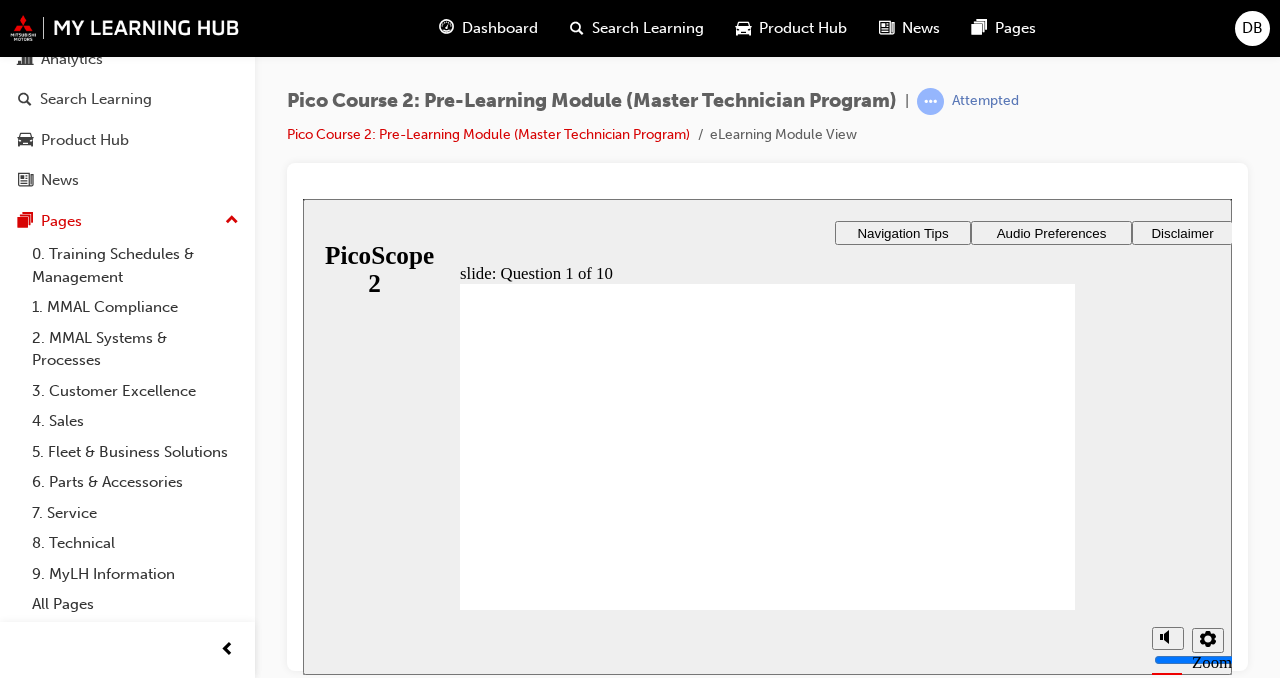 radio on "true" 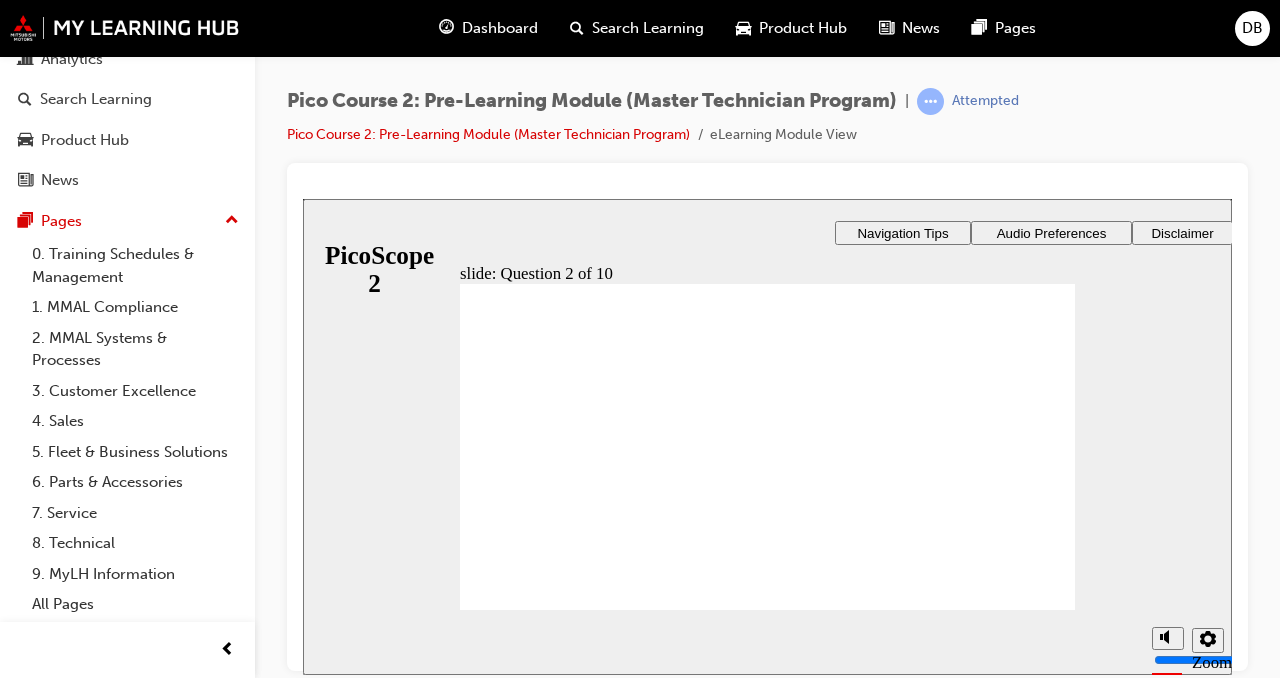 radio on "true" 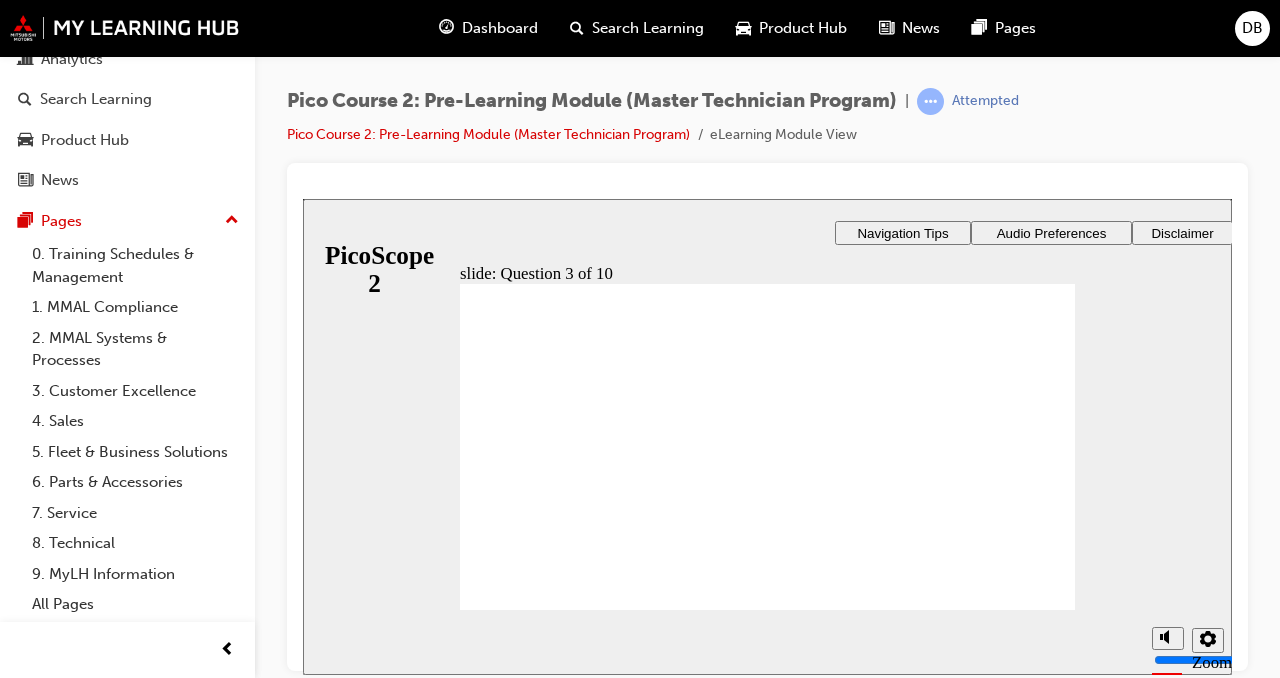 radio on "true" 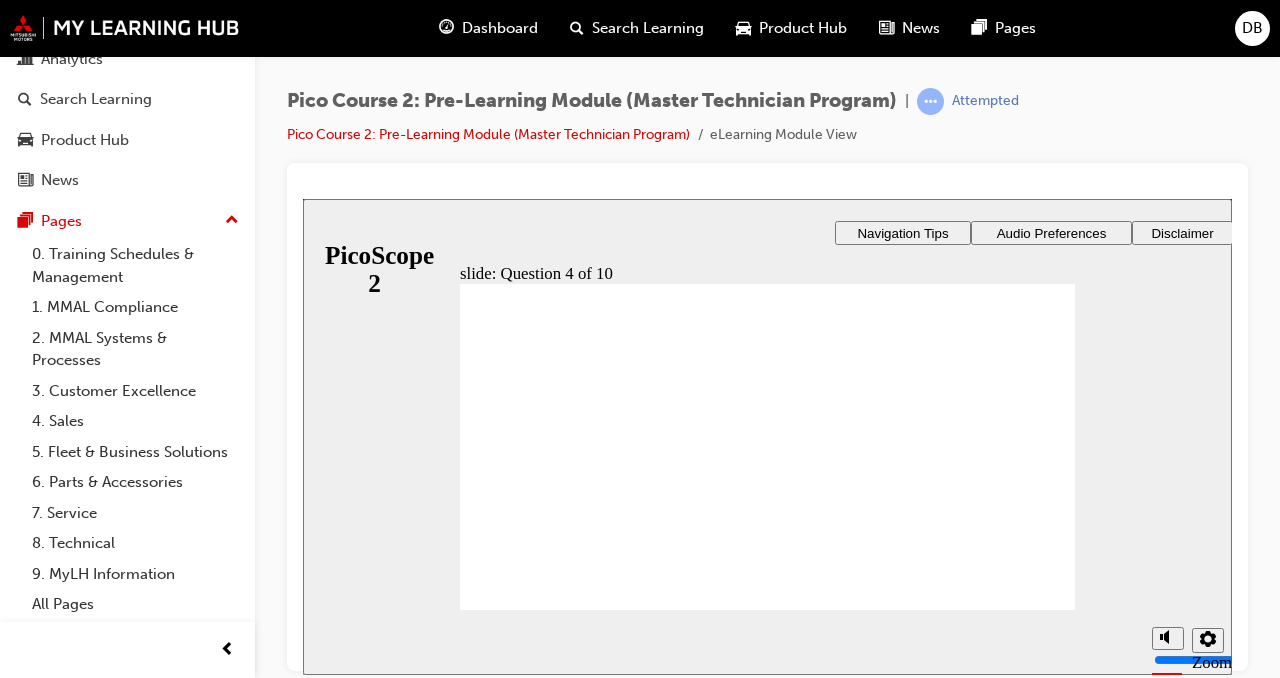 radio on "true" 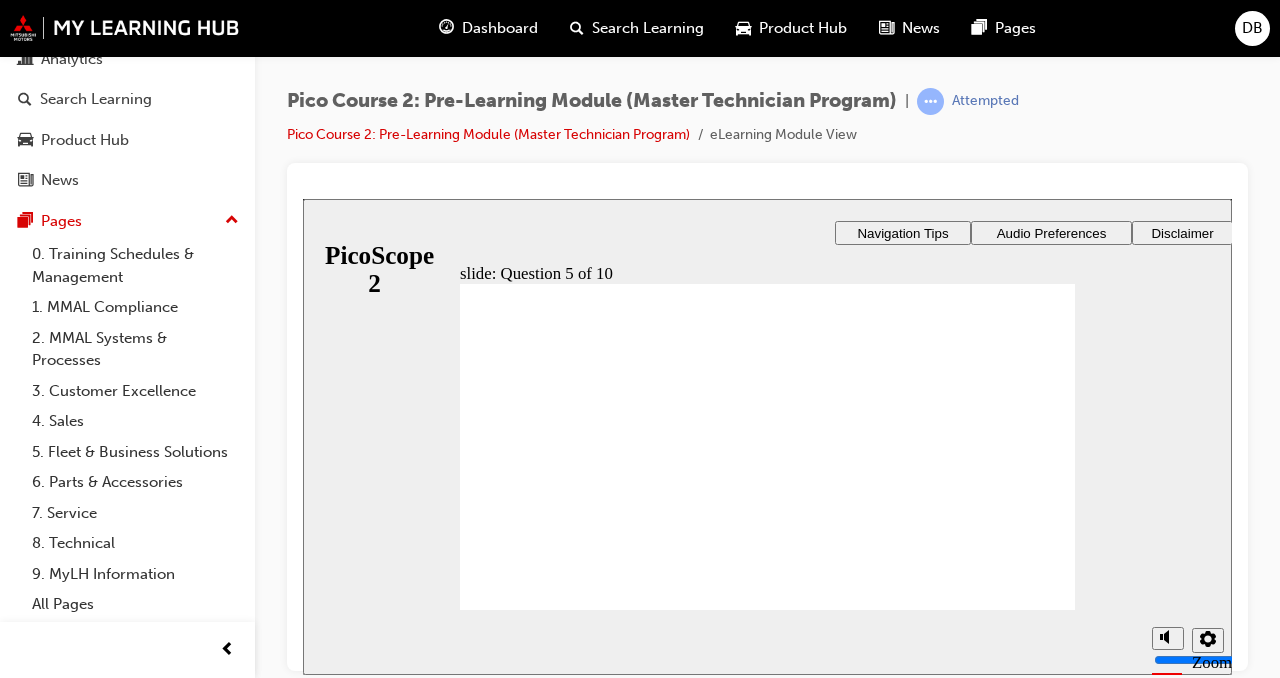radio on "true" 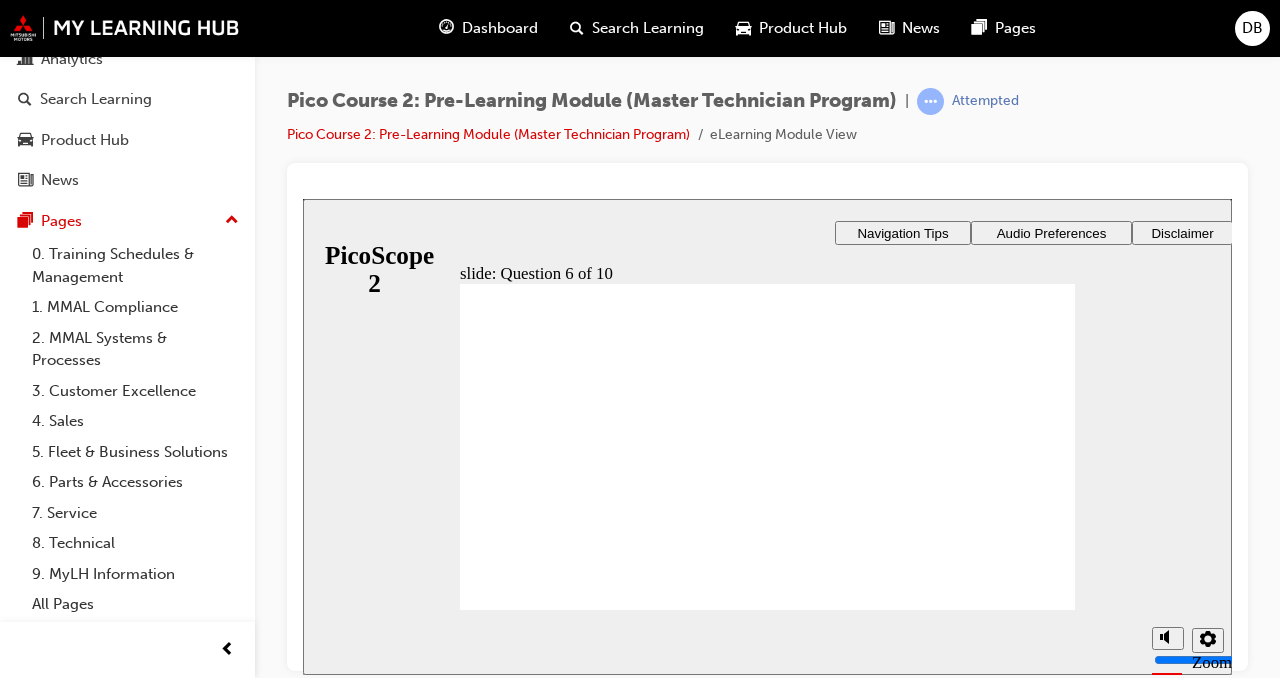 radio on "true" 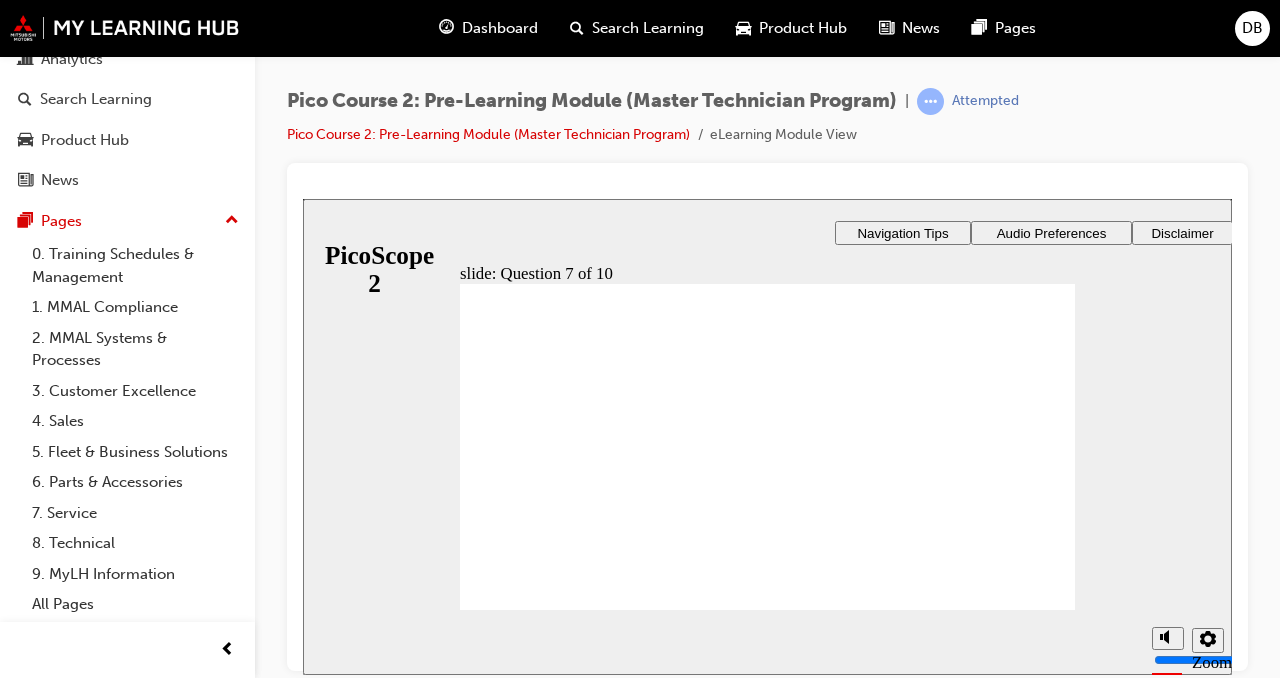 radio on "true" 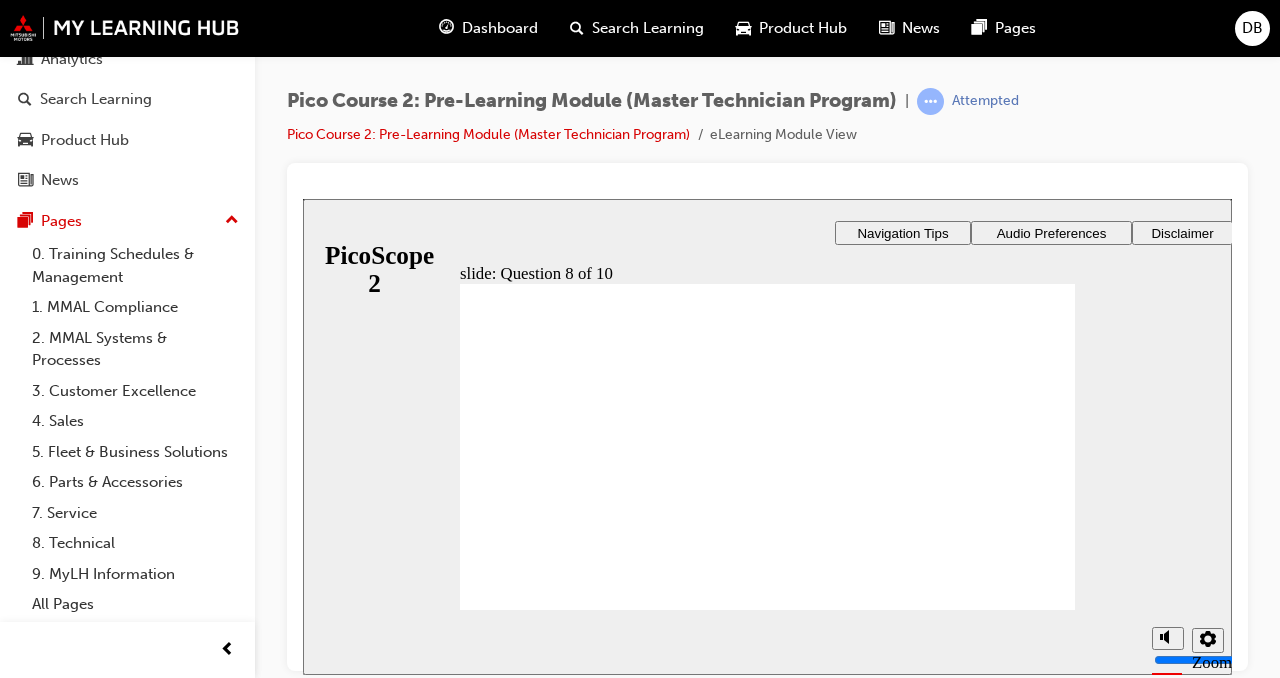 checkbox on "true" 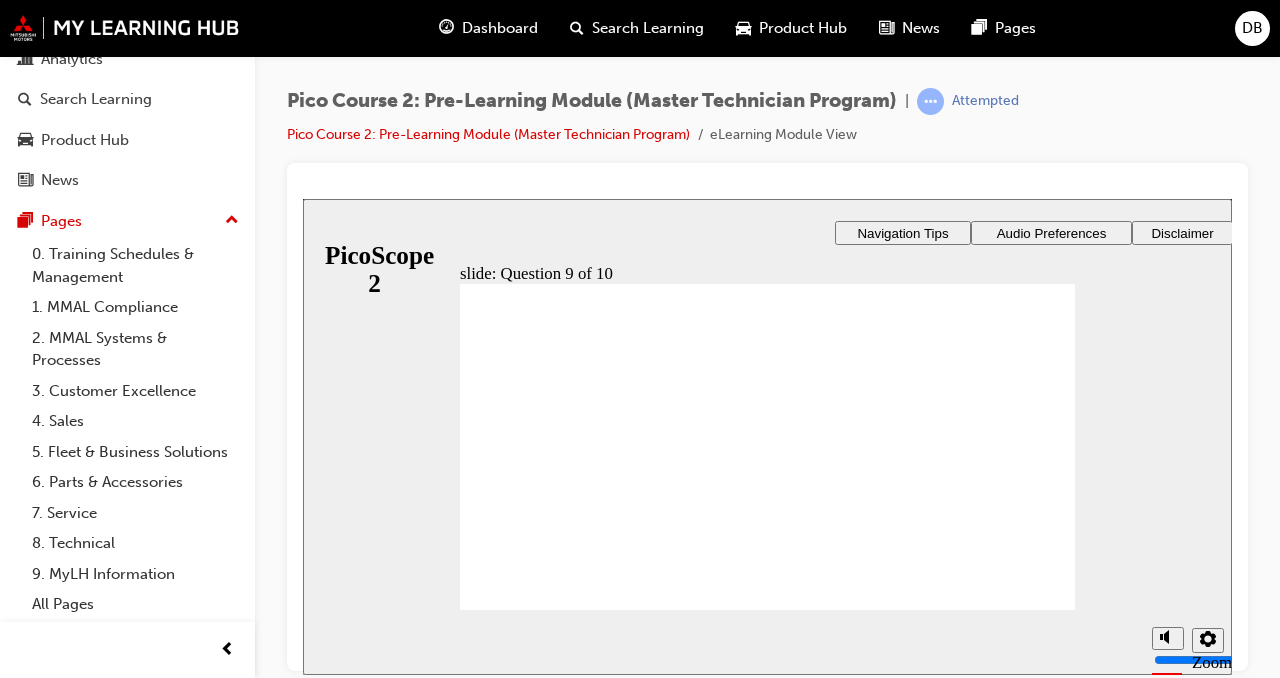 checkbox on "true" 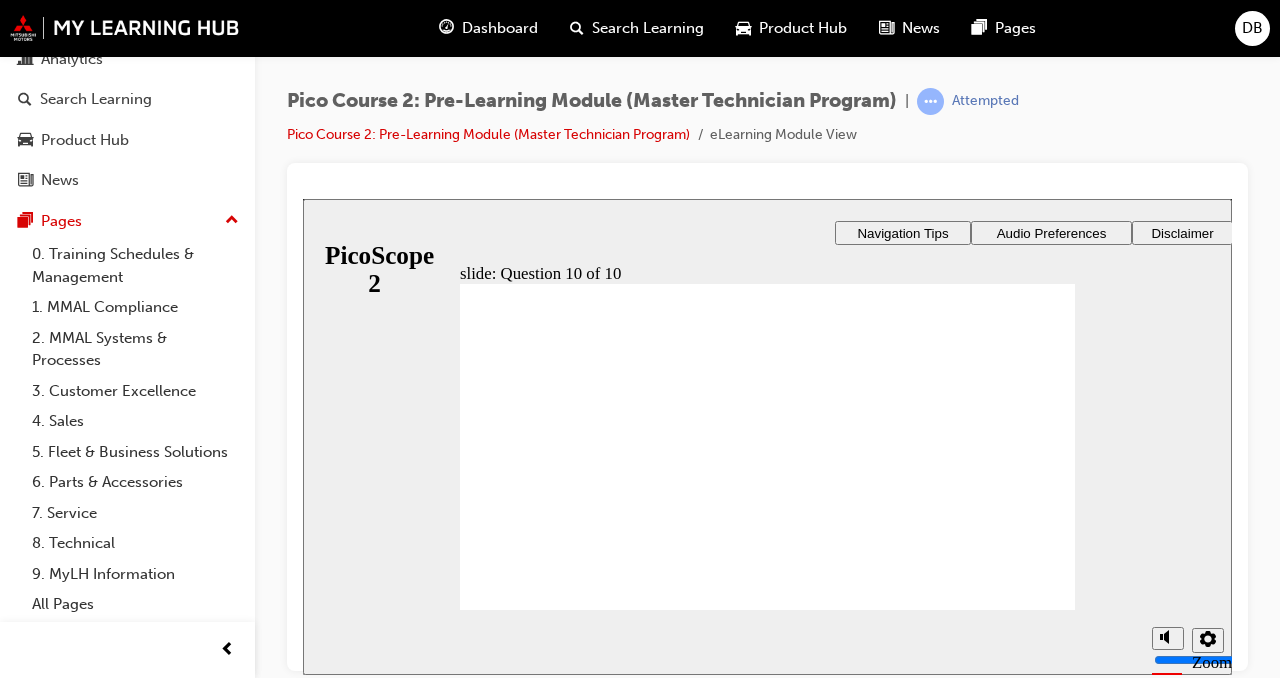 checkbox on "true" 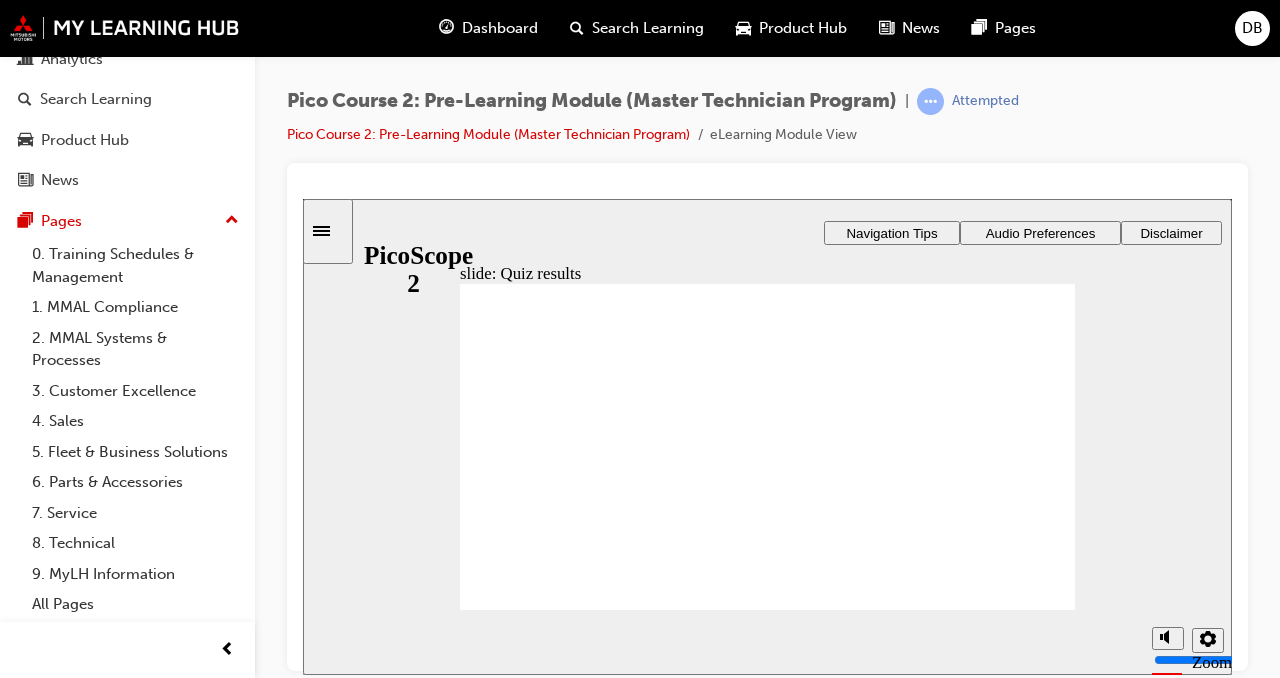 click 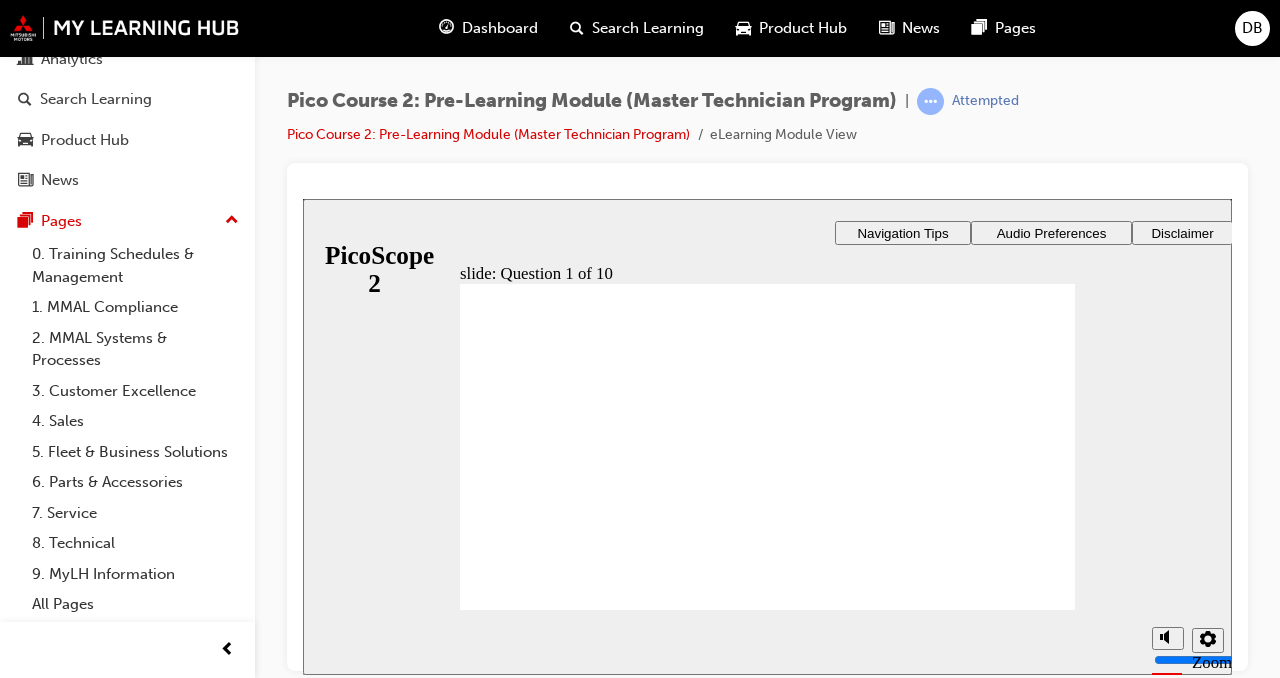 radio on "true" 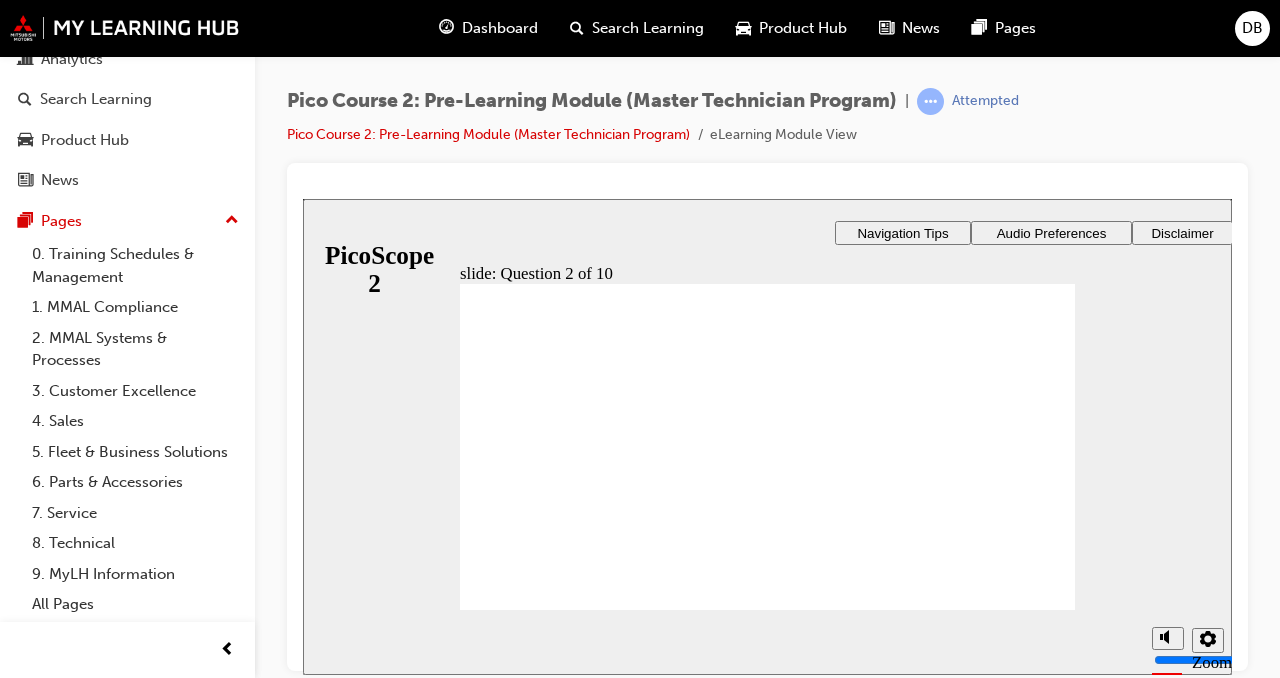 radio on "true" 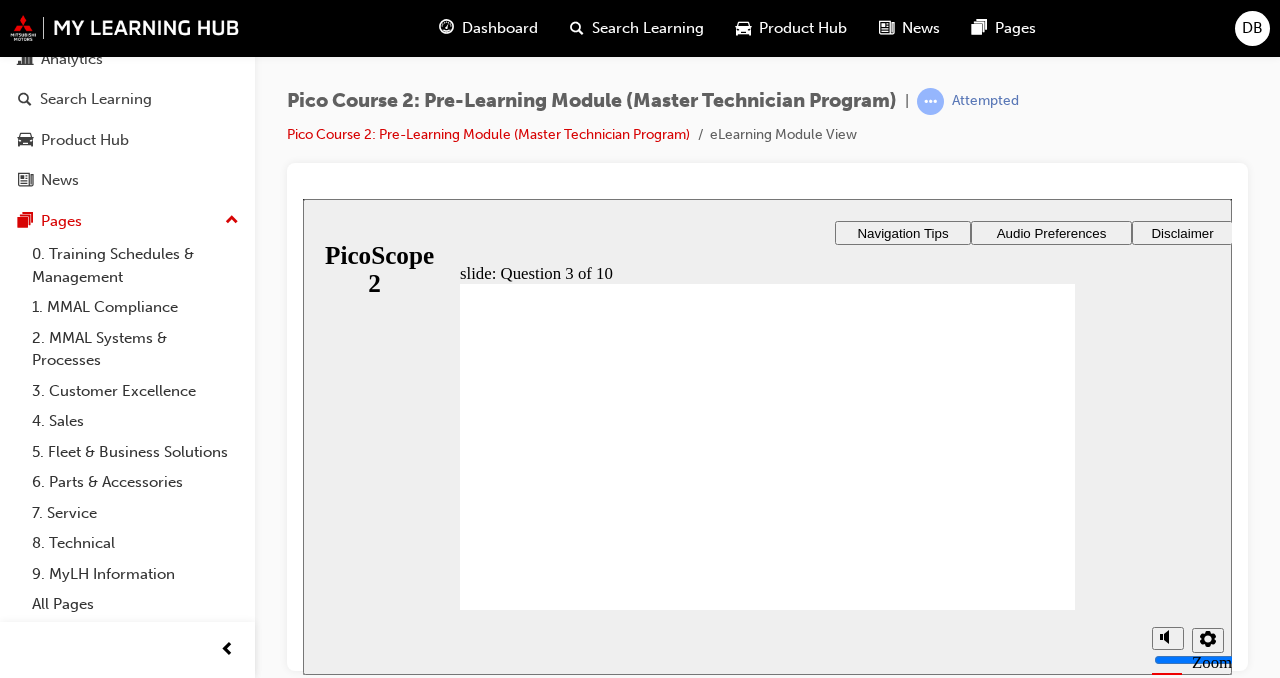 radio on "true" 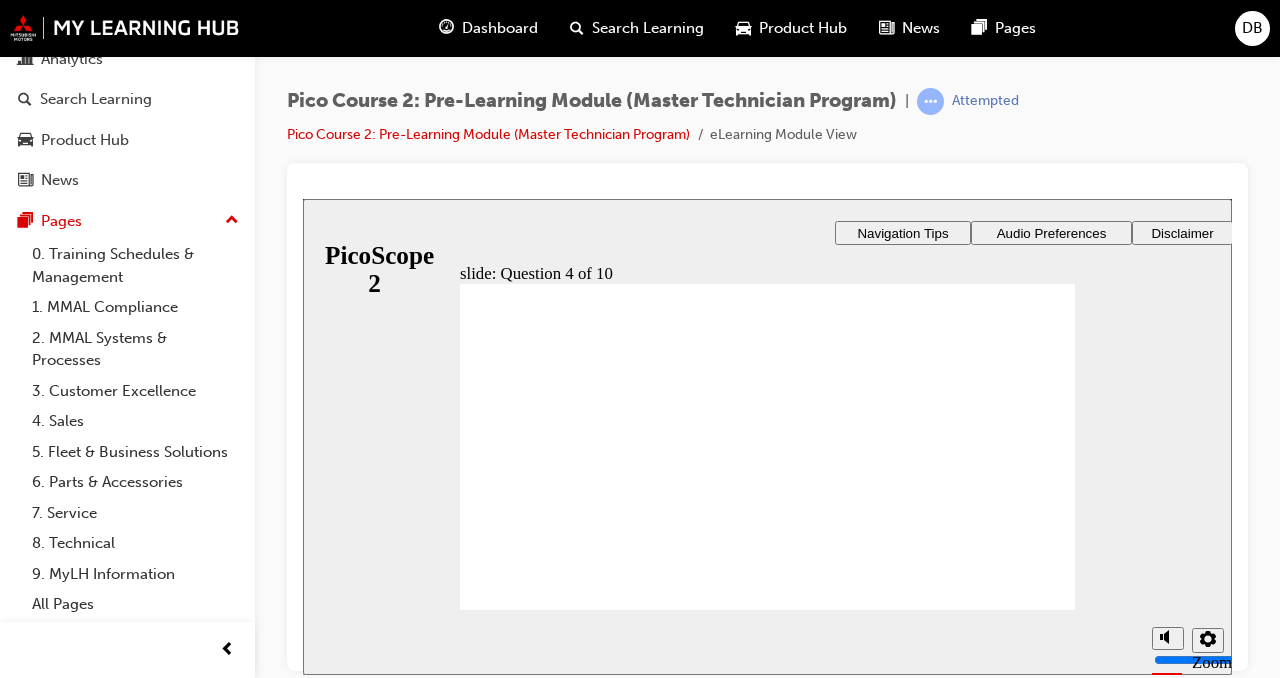 radio on "true" 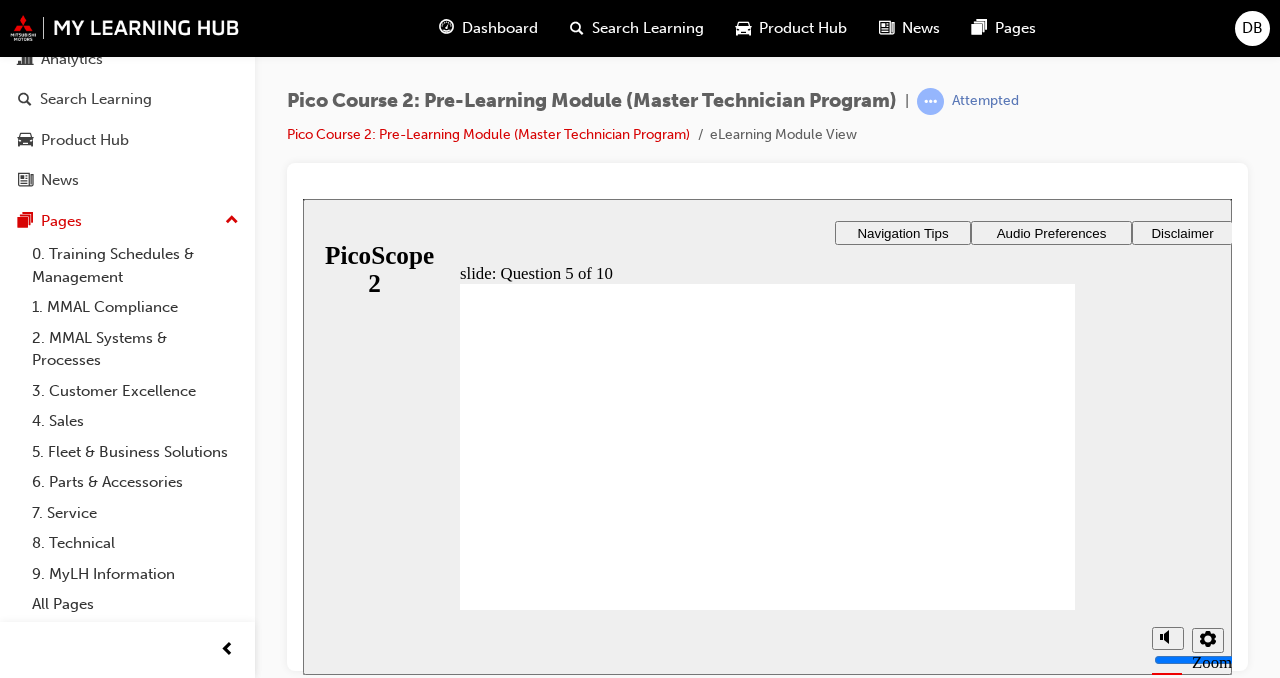 radio on "true" 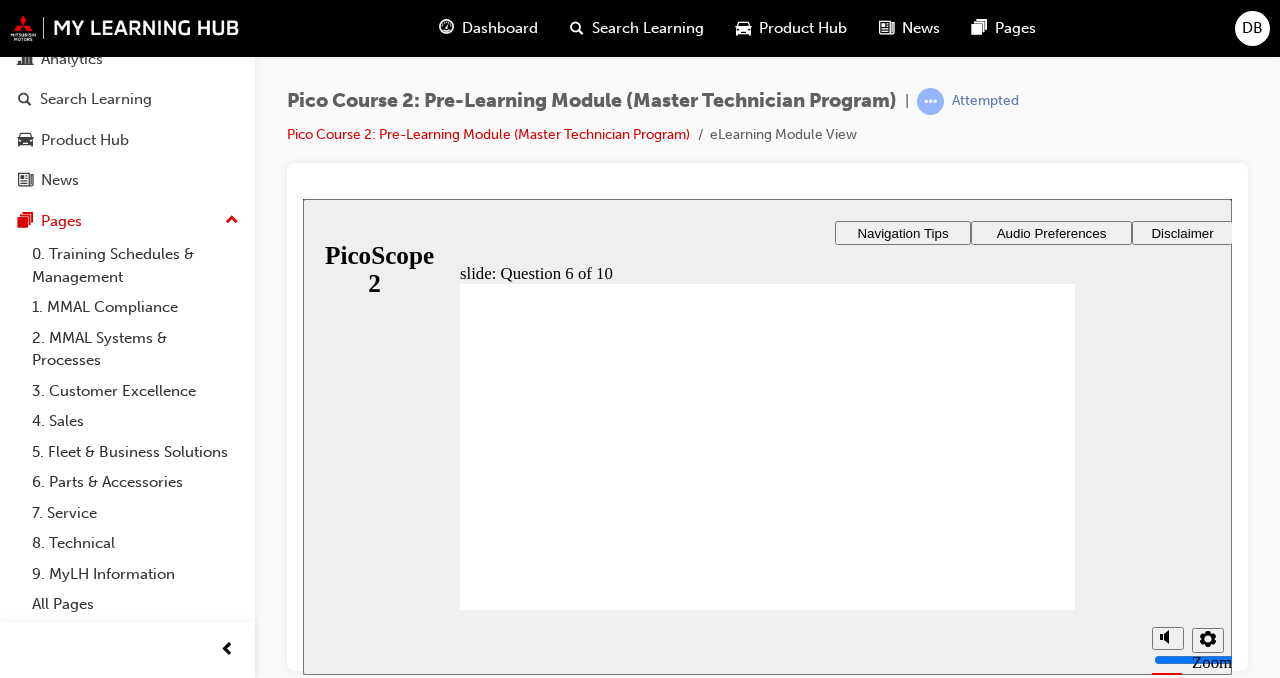 radio on "true" 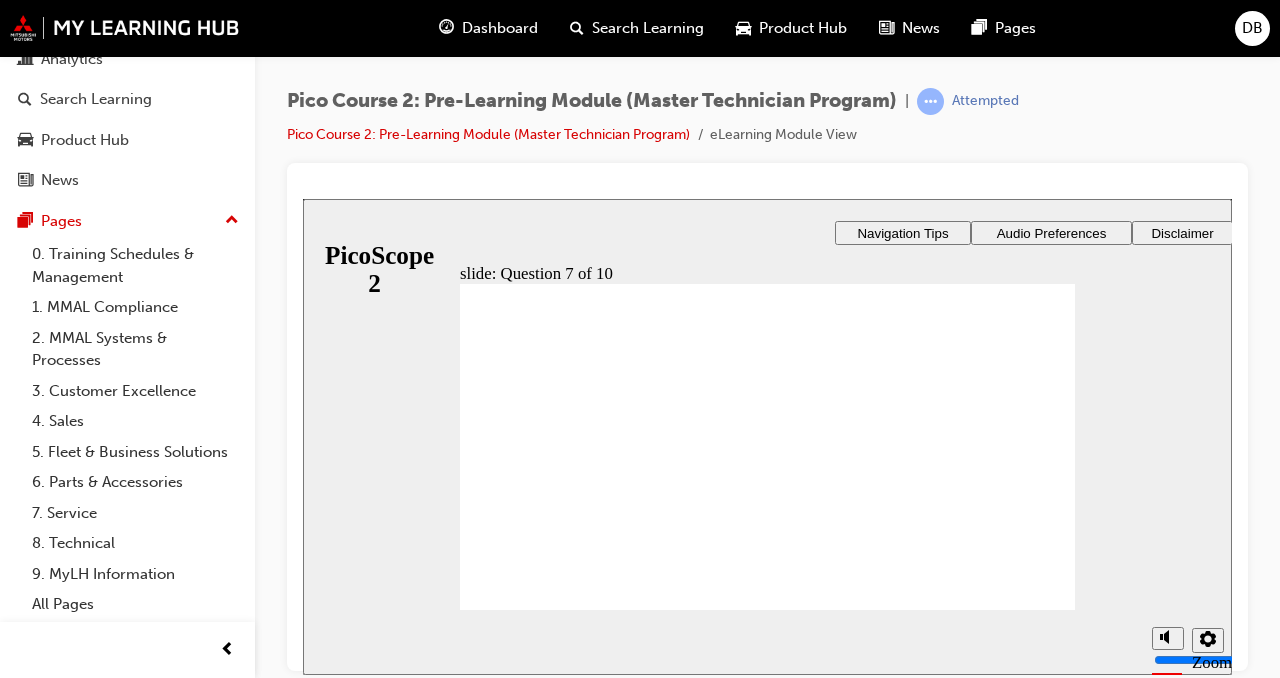 radio on "true" 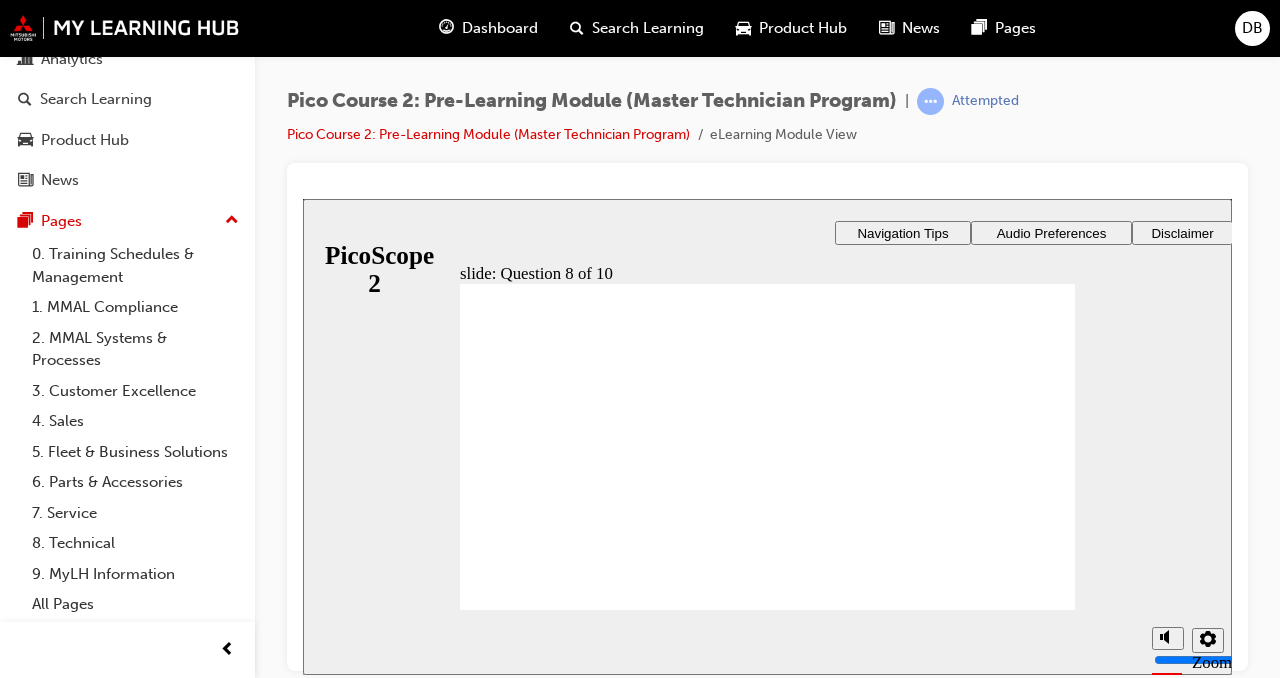 checkbox on "true" 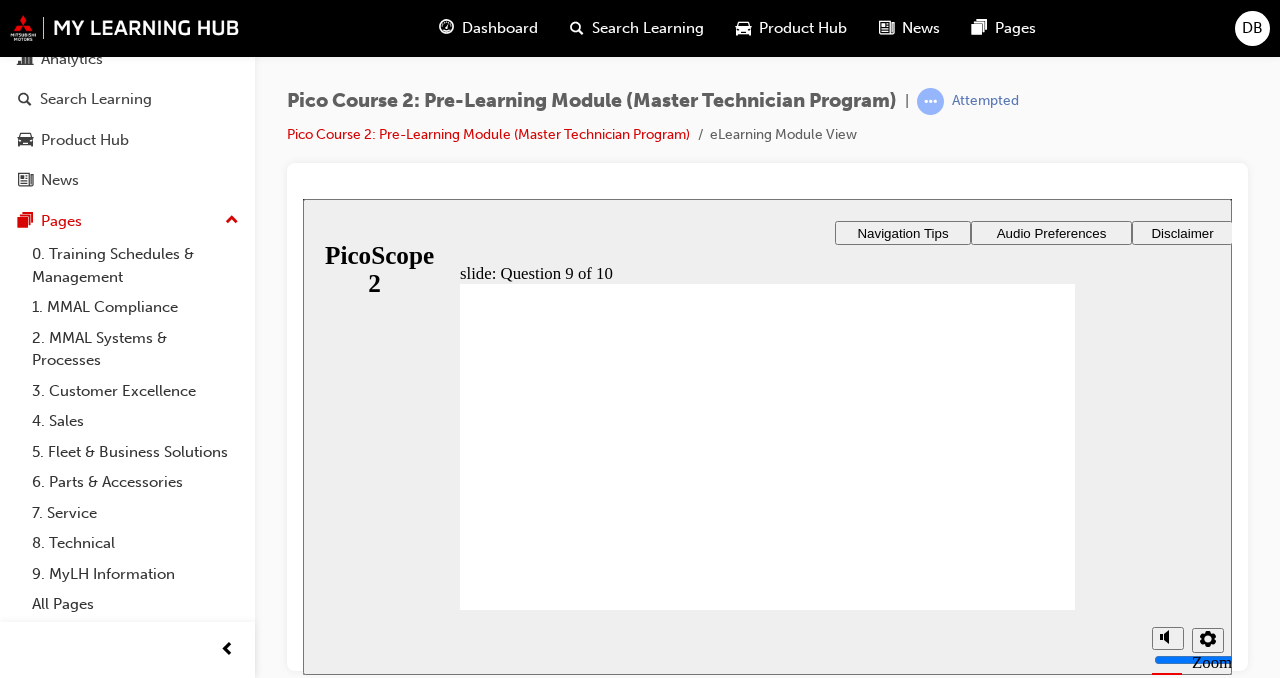 checkbox on "true" 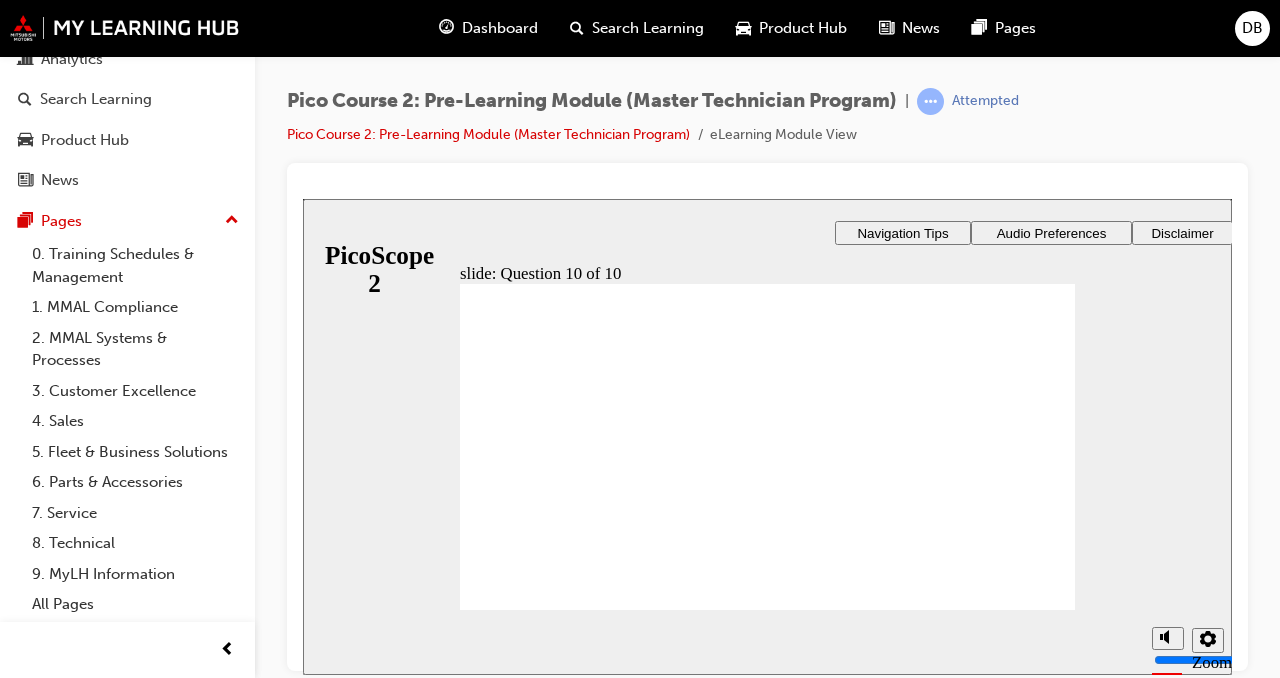 checkbox on "true" 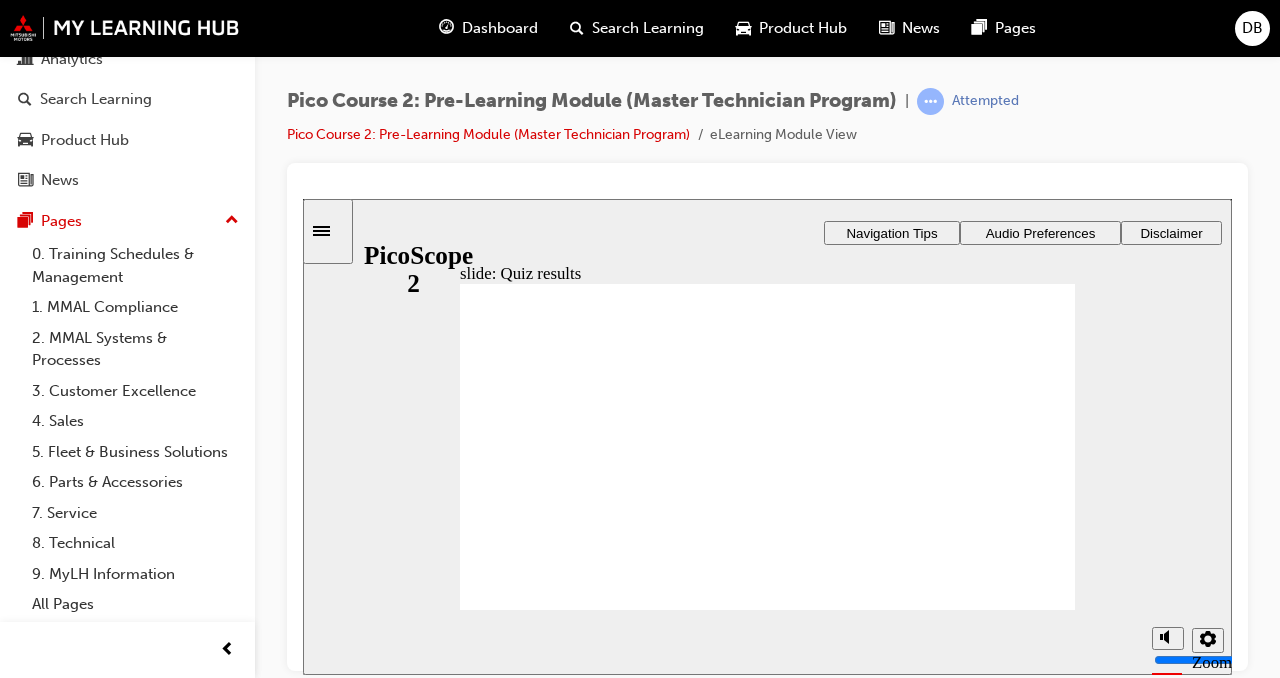 click 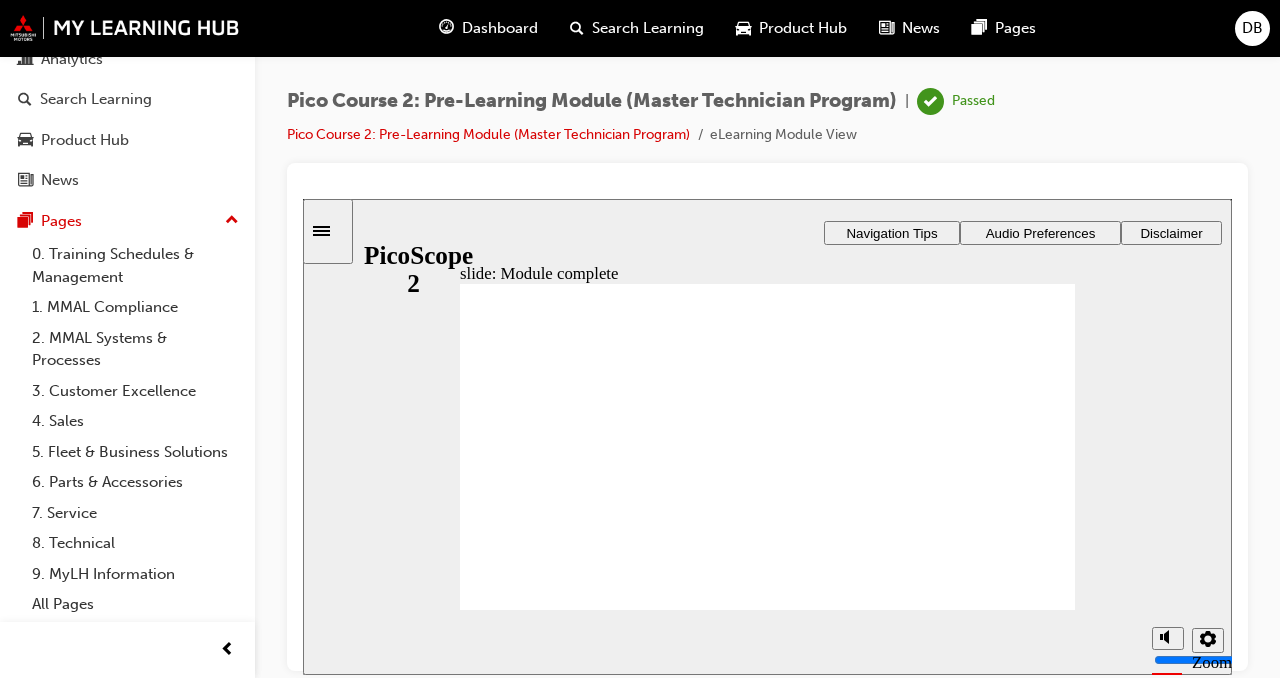 click 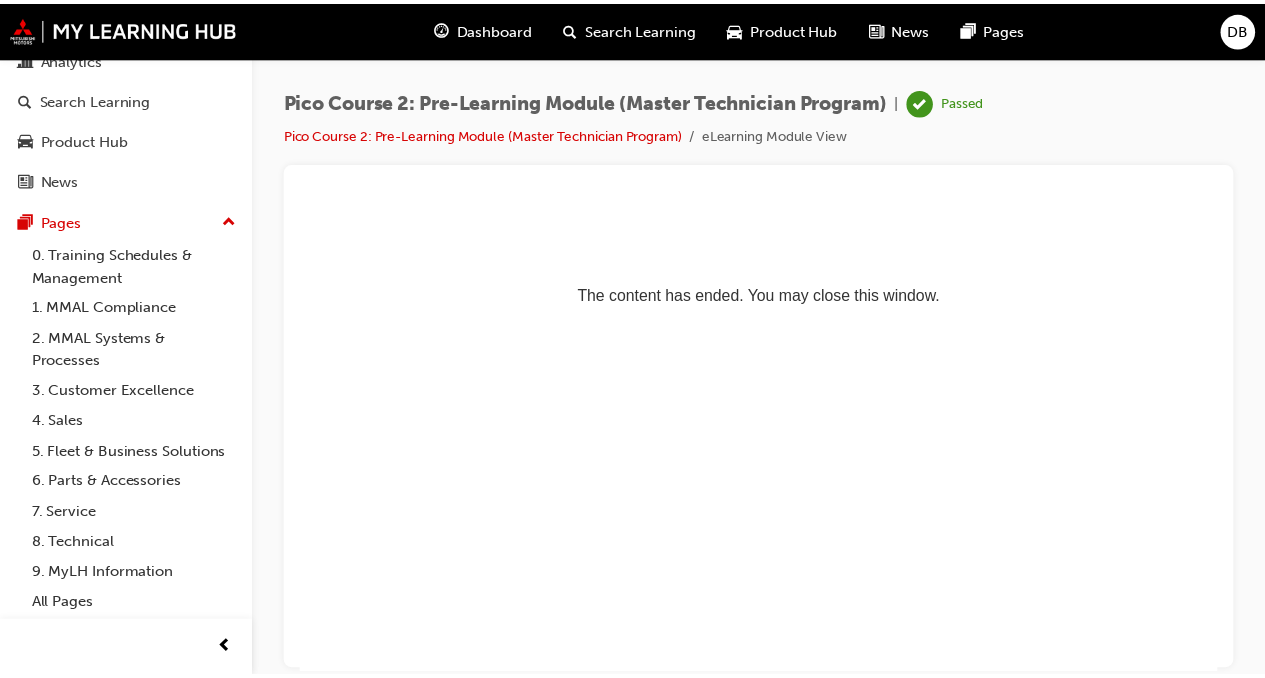 scroll, scrollTop: 0, scrollLeft: 0, axis: both 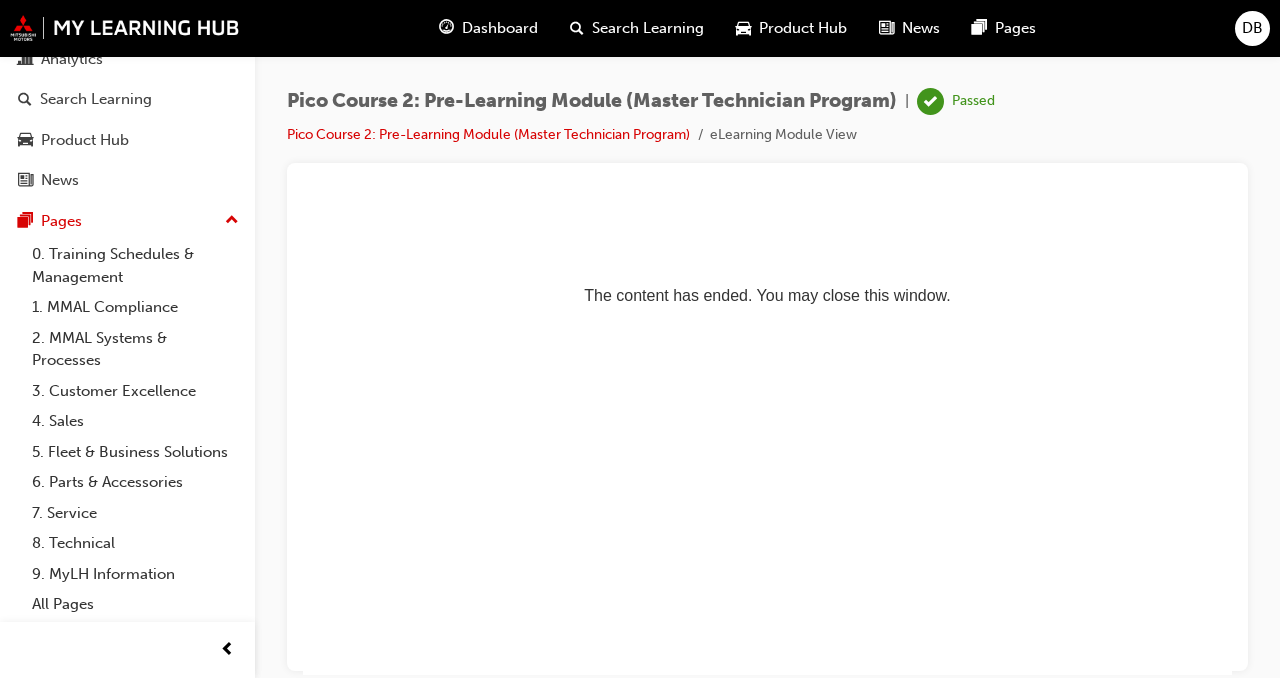 click on "Pico Course 2: Pre-Learning Module (Master Technician Program)" at bounding box center (498, 135) 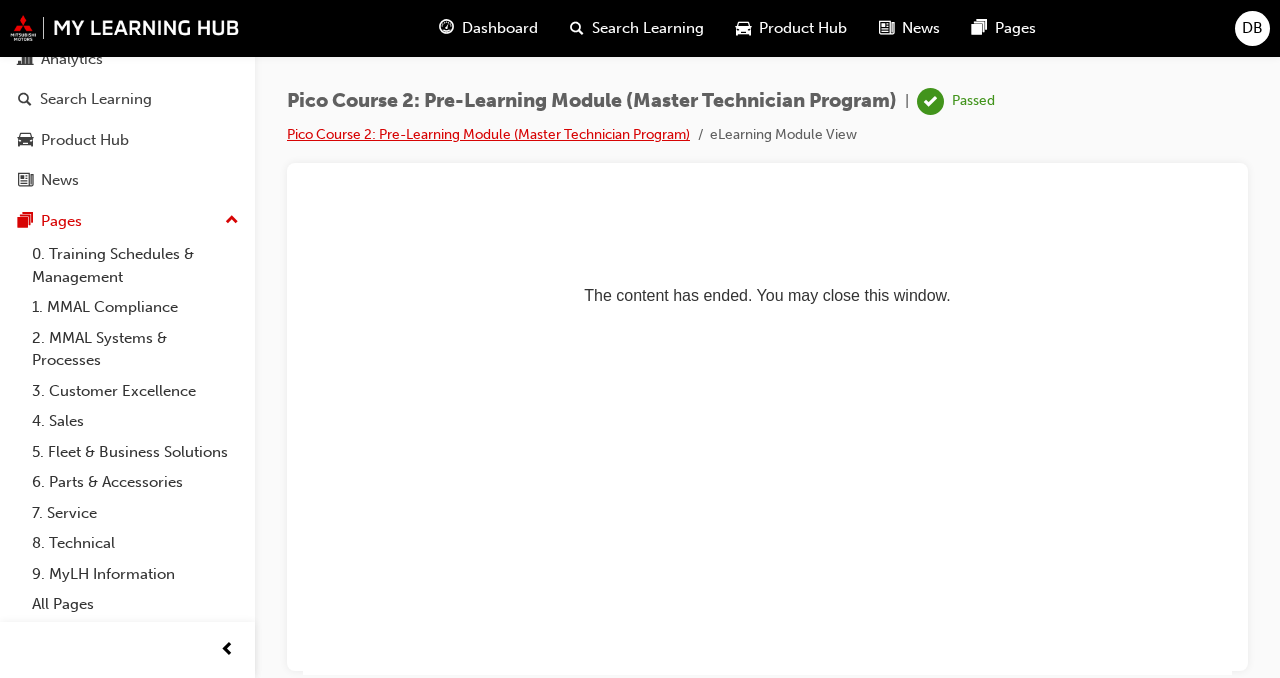click on "Pico Course 2: Pre-Learning Module (Master Technician Program)" at bounding box center [488, 134] 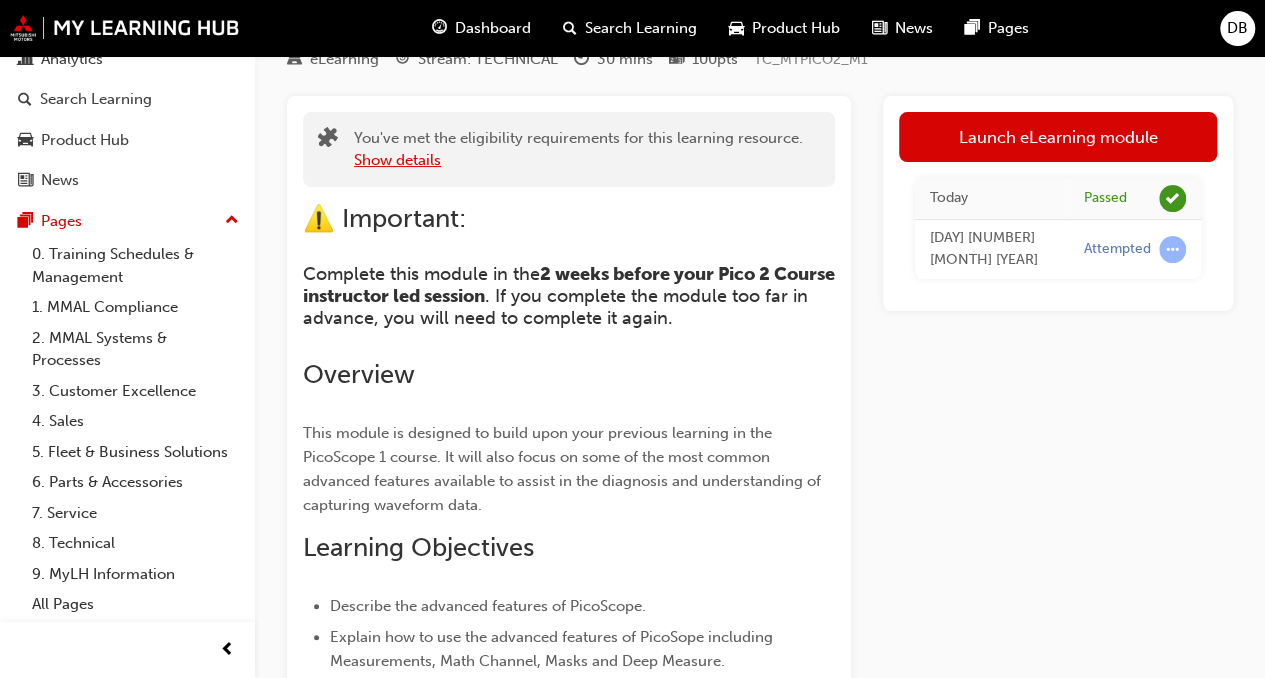 scroll, scrollTop: 0, scrollLeft: 0, axis: both 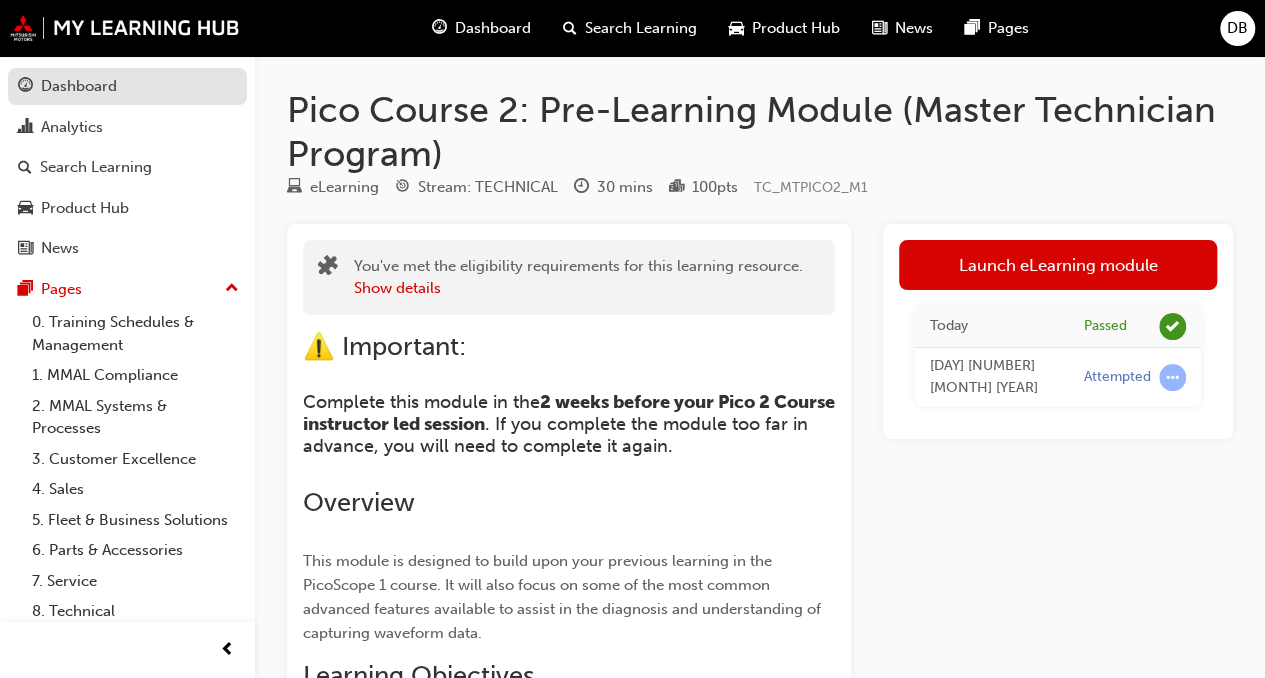 click on "Dashboard" at bounding box center (127, 86) 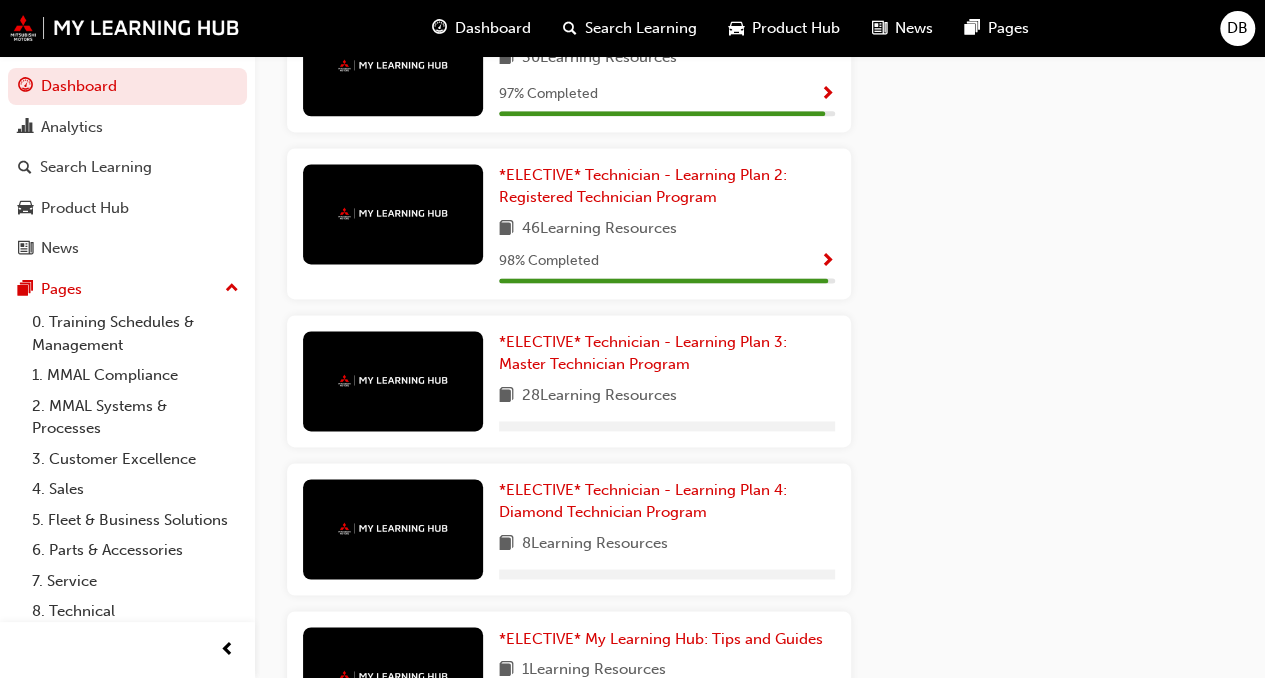 scroll, scrollTop: 1300, scrollLeft: 0, axis: vertical 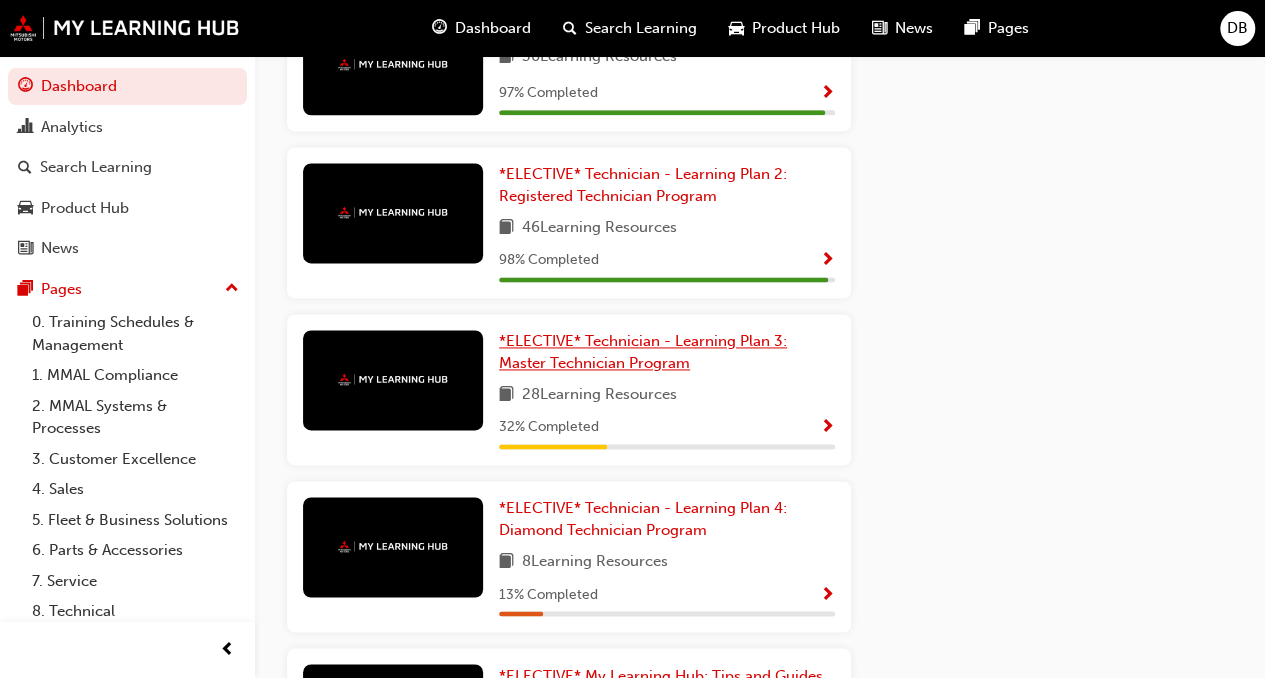 click on "*ELECTIVE* Technician - Learning Plan 3: Master Technician Program" at bounding box center [643, 352] 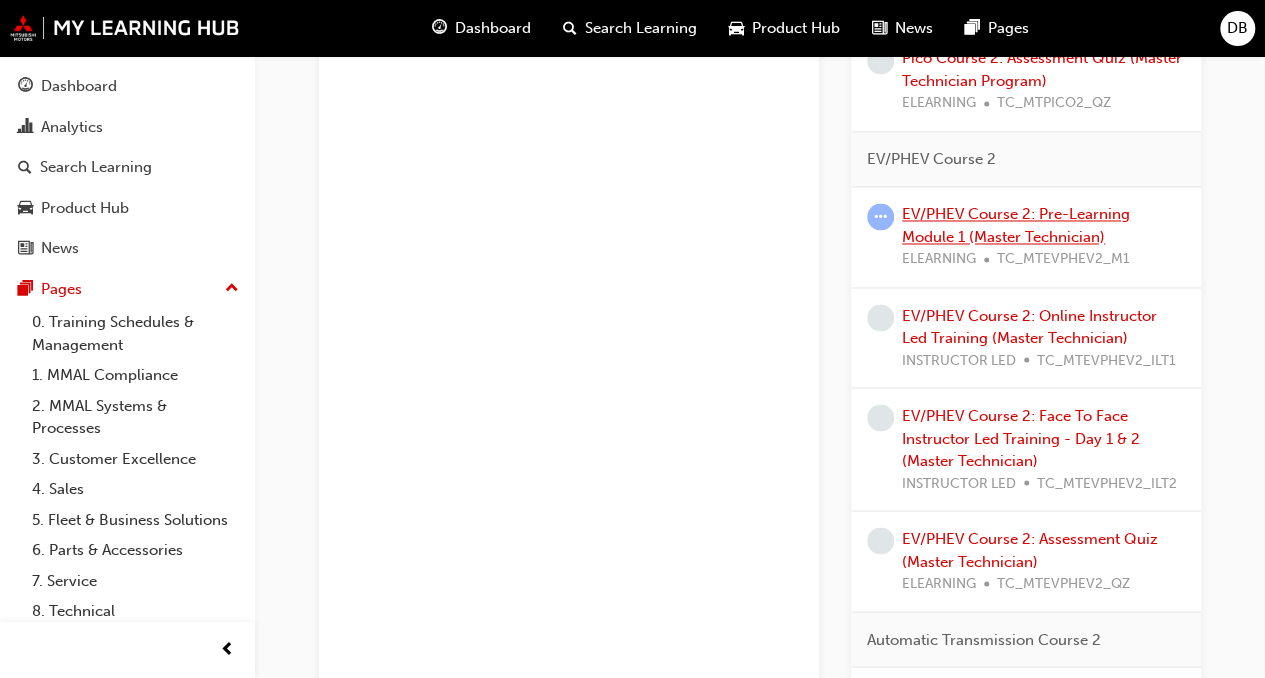 scroll, scrollTop: 1597, scrollLeft: 0, axis: vertical 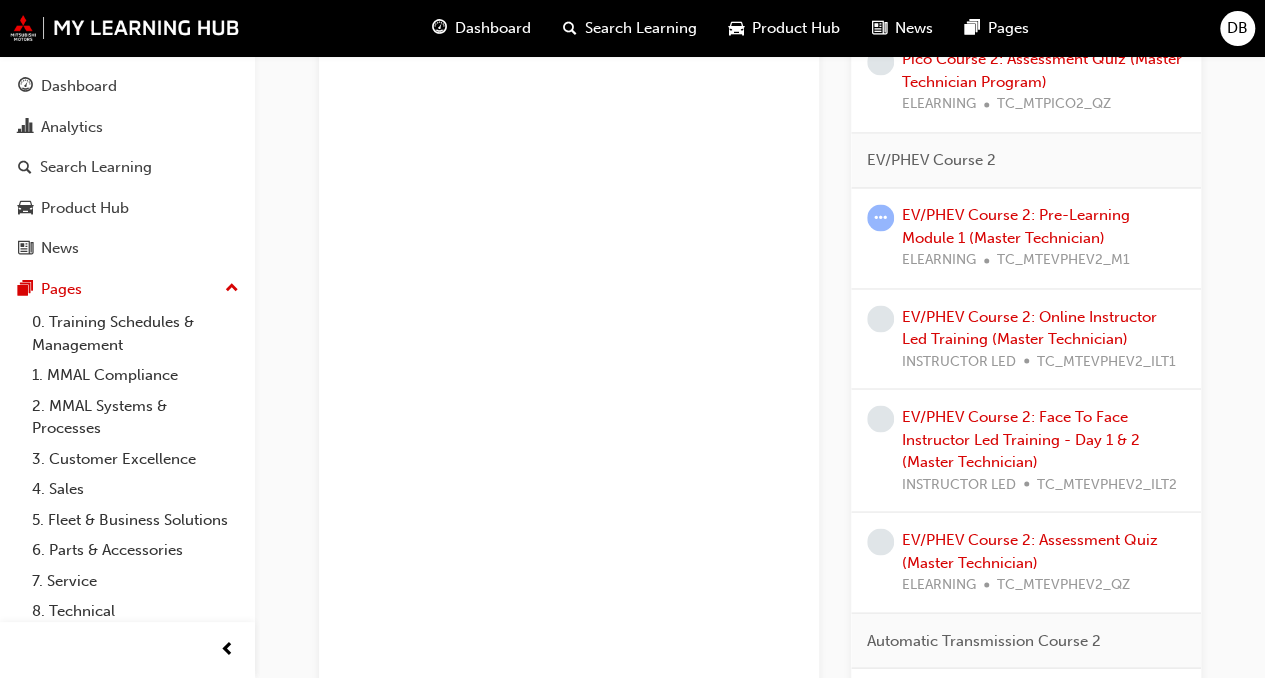 click on "[COURSE_NAME] [VERSION]: [COURSE_NAME] [MODULE_NUMBER] [COURSE_CODE]" at bounding box center (1043, 238) 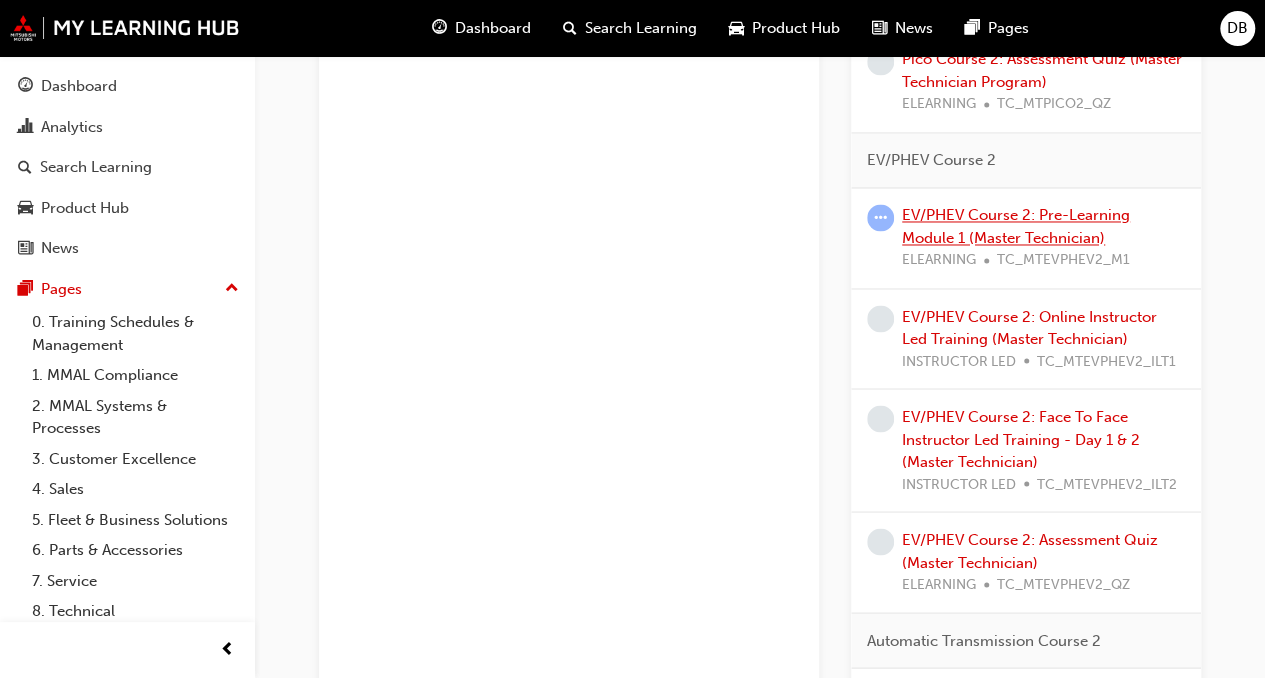 click on "EV/PHEV Course 2: Pre-Learning Module 1 (Master Technician)" at bounding box center (1016, 226) 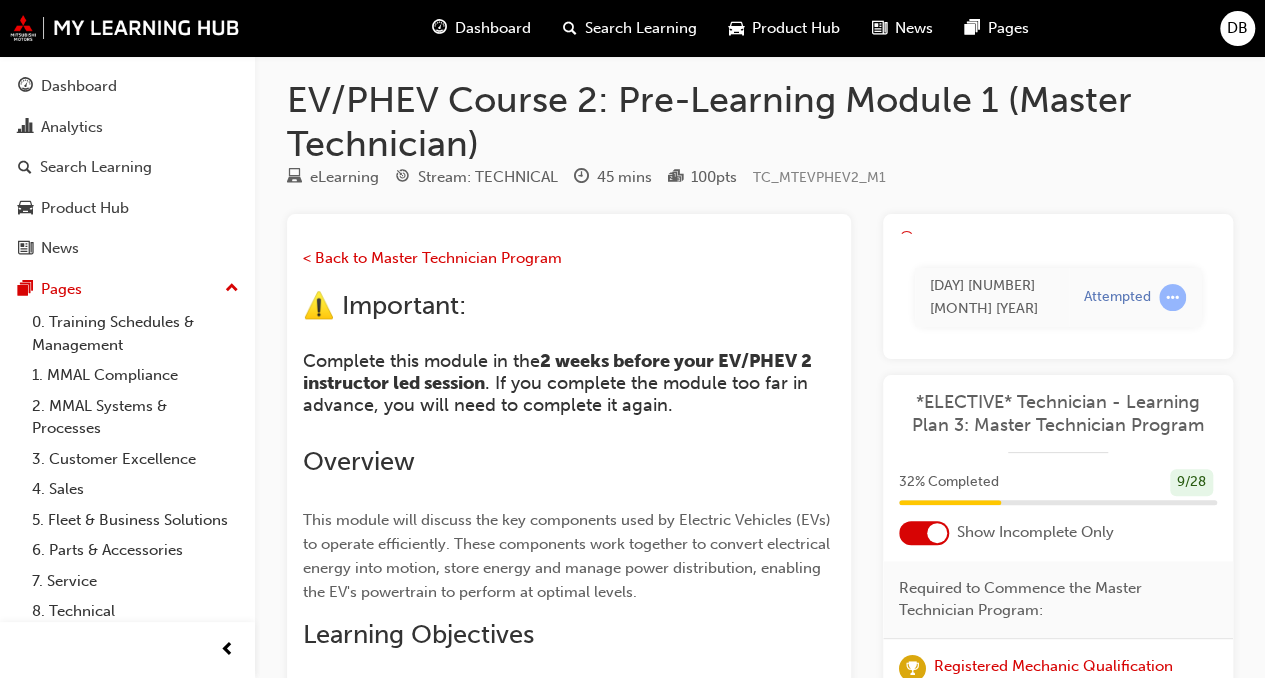 scroll, scrollTop: 0, scrollLeft: 0, axis: both 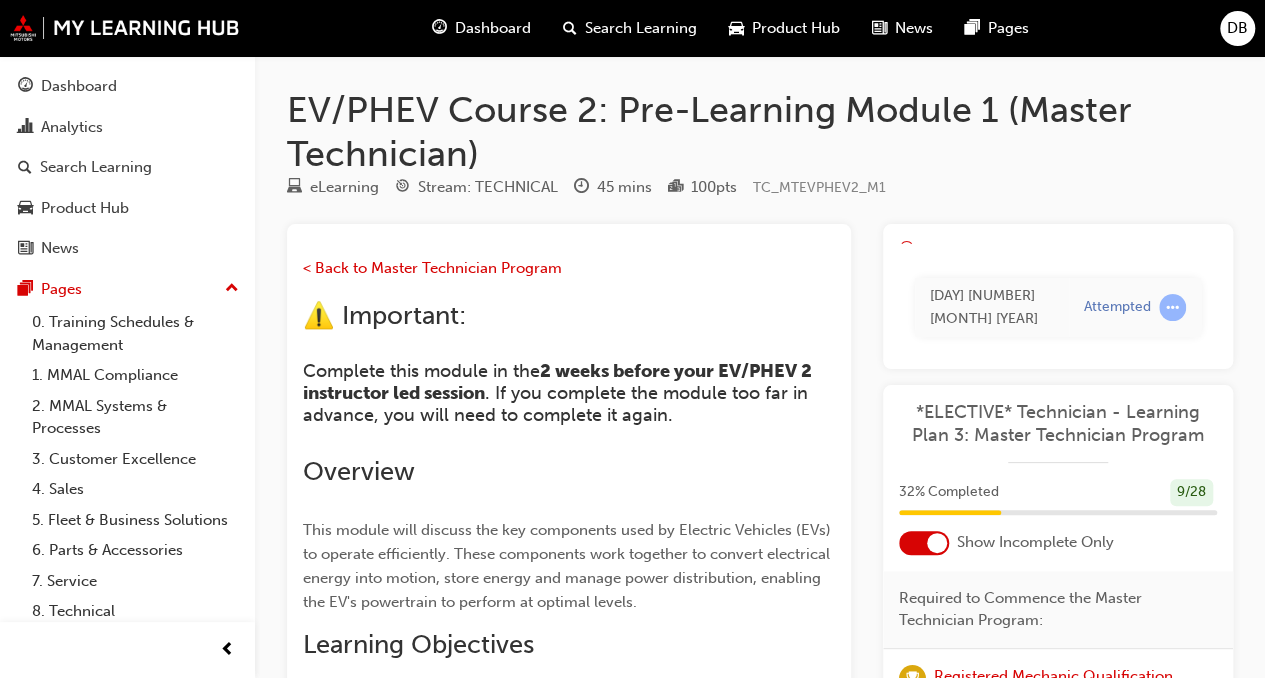 click on "[COURSE_NAME] [DAY] [NUMBER] [MONTH] [YEAR] [STATUS]" at bounding box center (1058, 297) 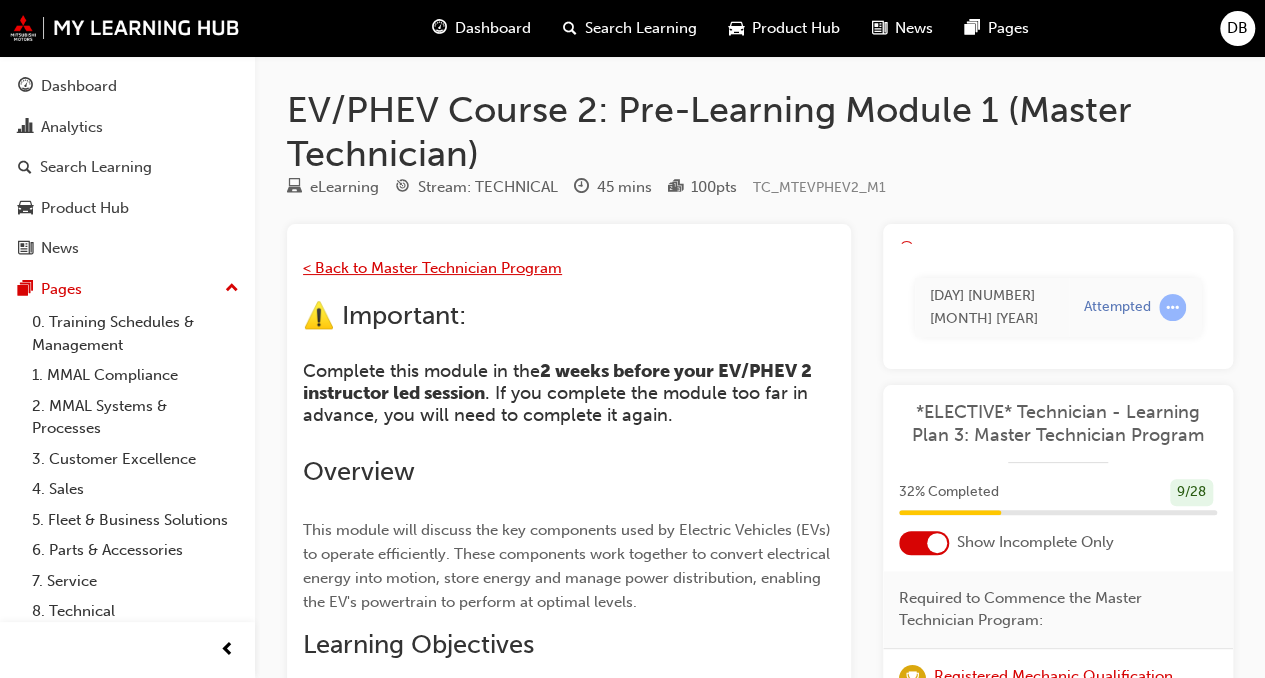 click on "< Back to Master Technician Program" at bounding box center (432, 268) 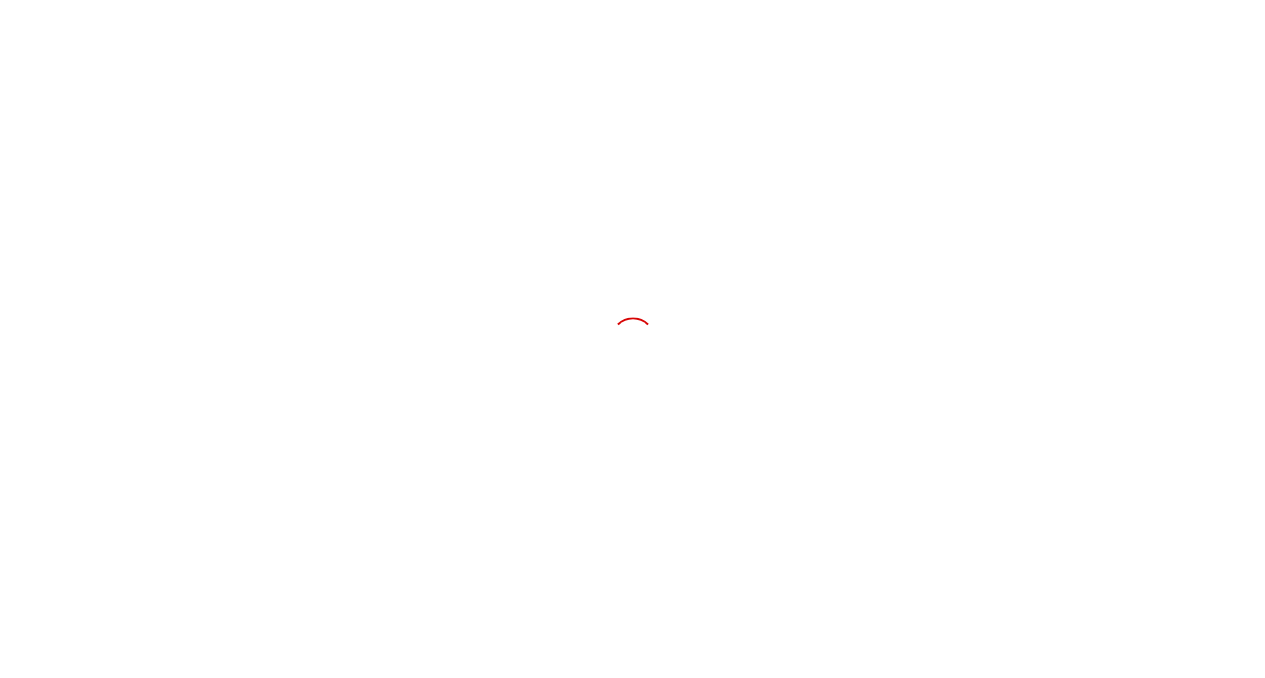 scroll, scrollTop: 0, scrollLeft: 0, axis: both 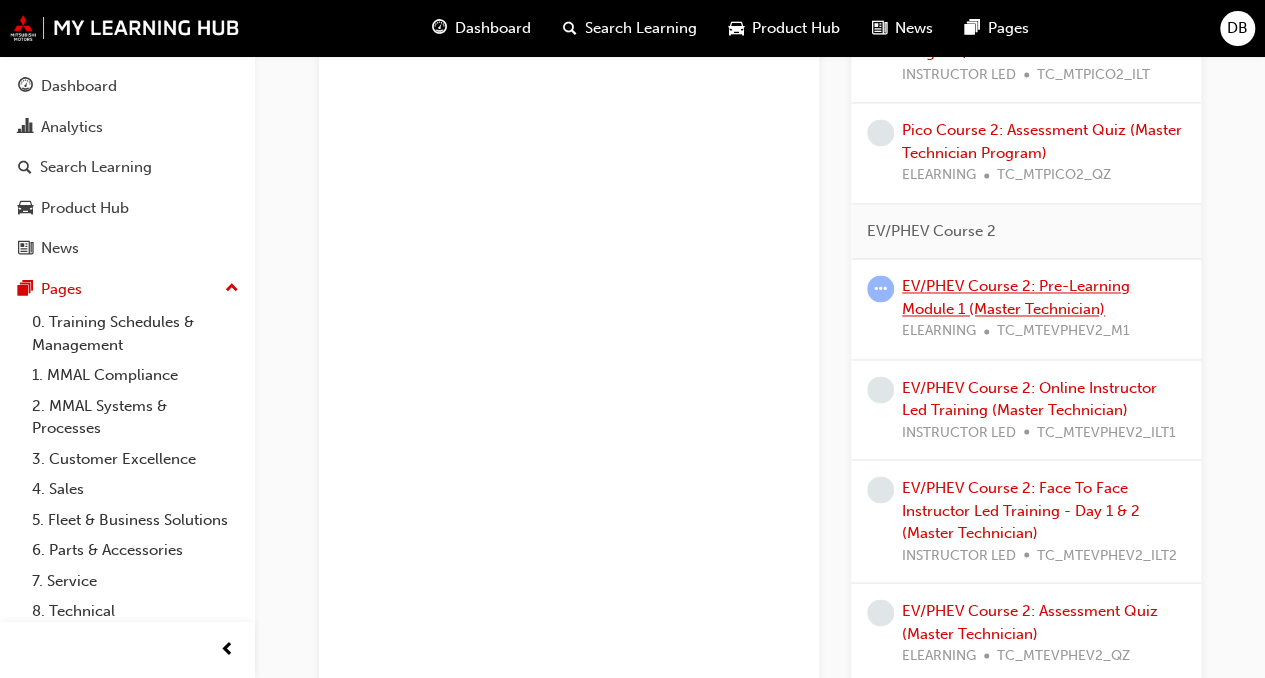 click on "EV/PHEV Course 2: Pre-Learning Module 1 (Master Technician)" at bounding box center [1016, 297] 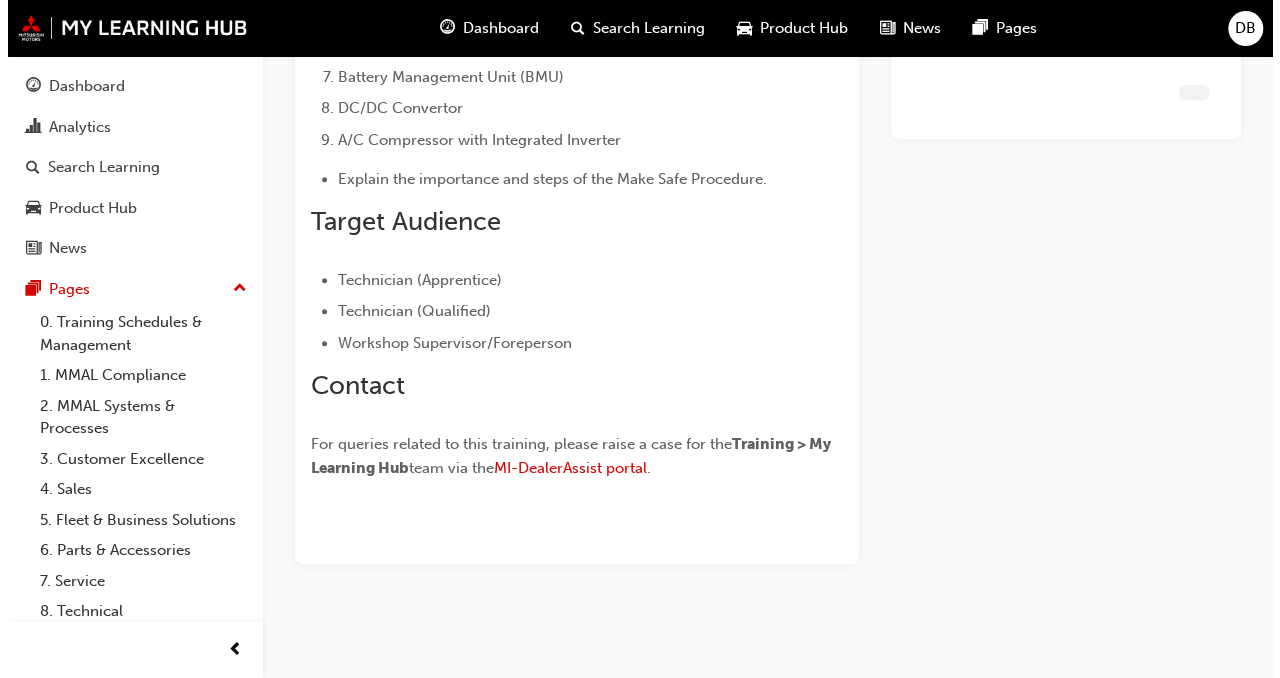 scroll, scrollTop: 0, scrollLeft: 0, axis: both 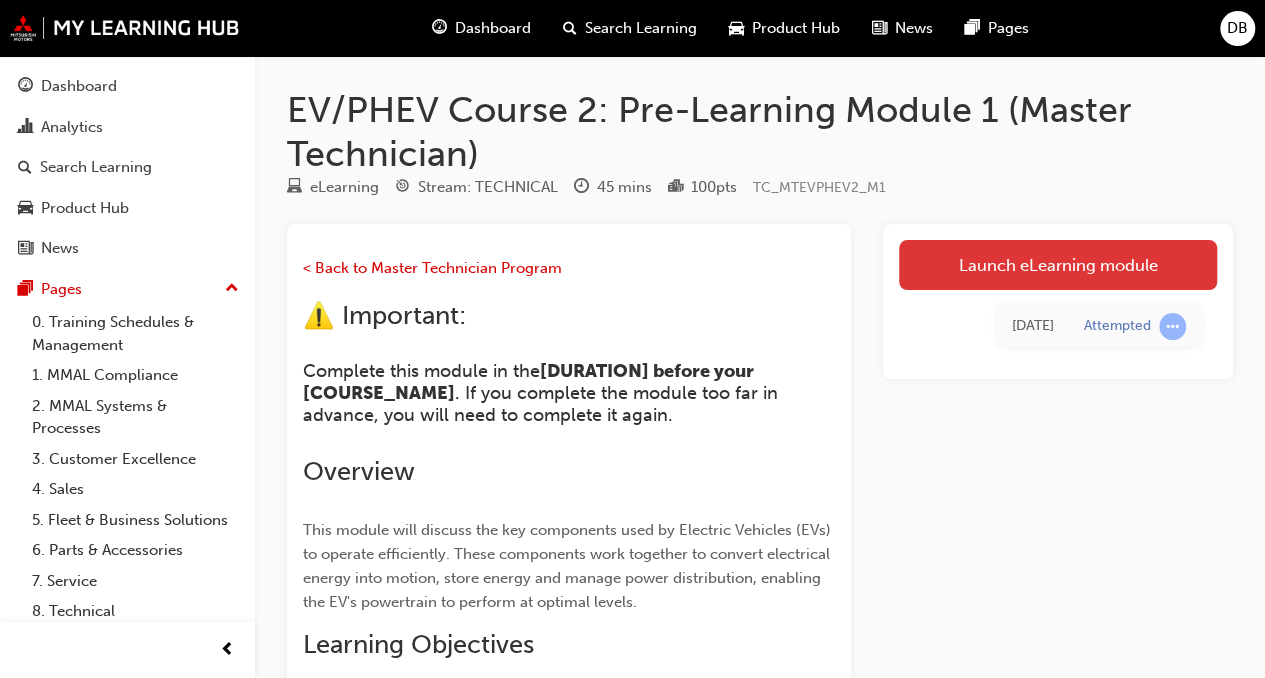 click on "Launch eLearning module" at bounding box center (1058, 265) 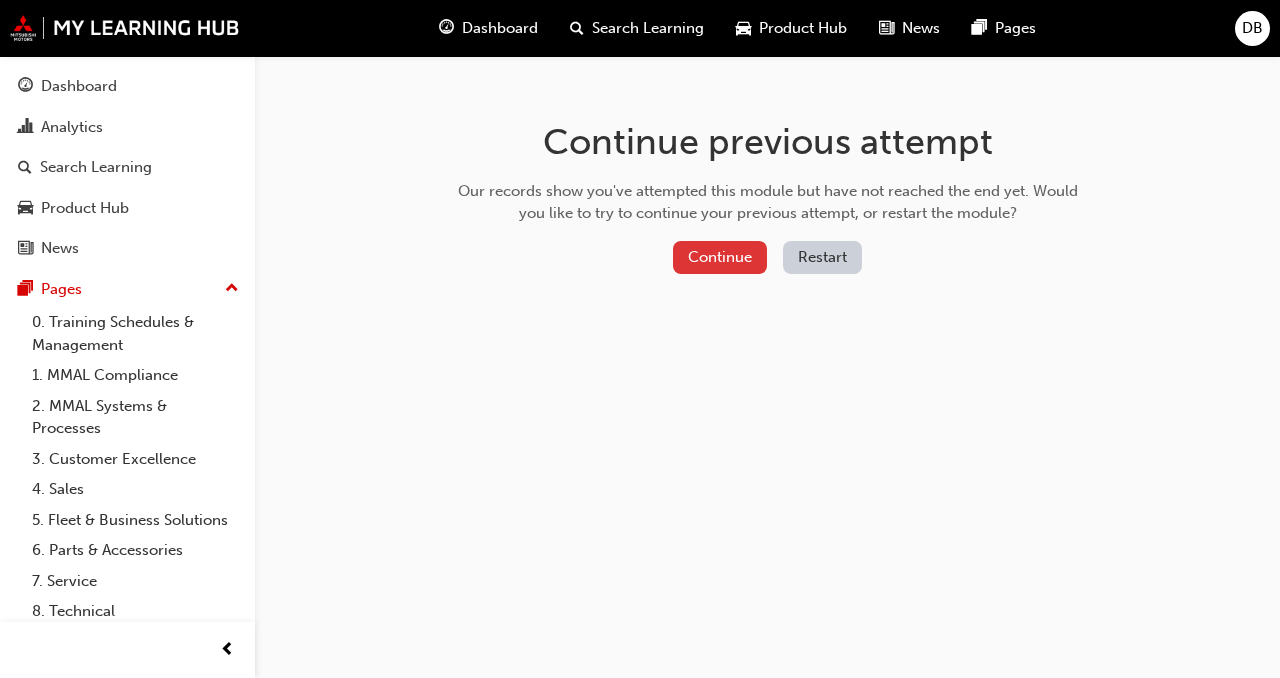 click on "Continue" at bounding box center [720, 257] 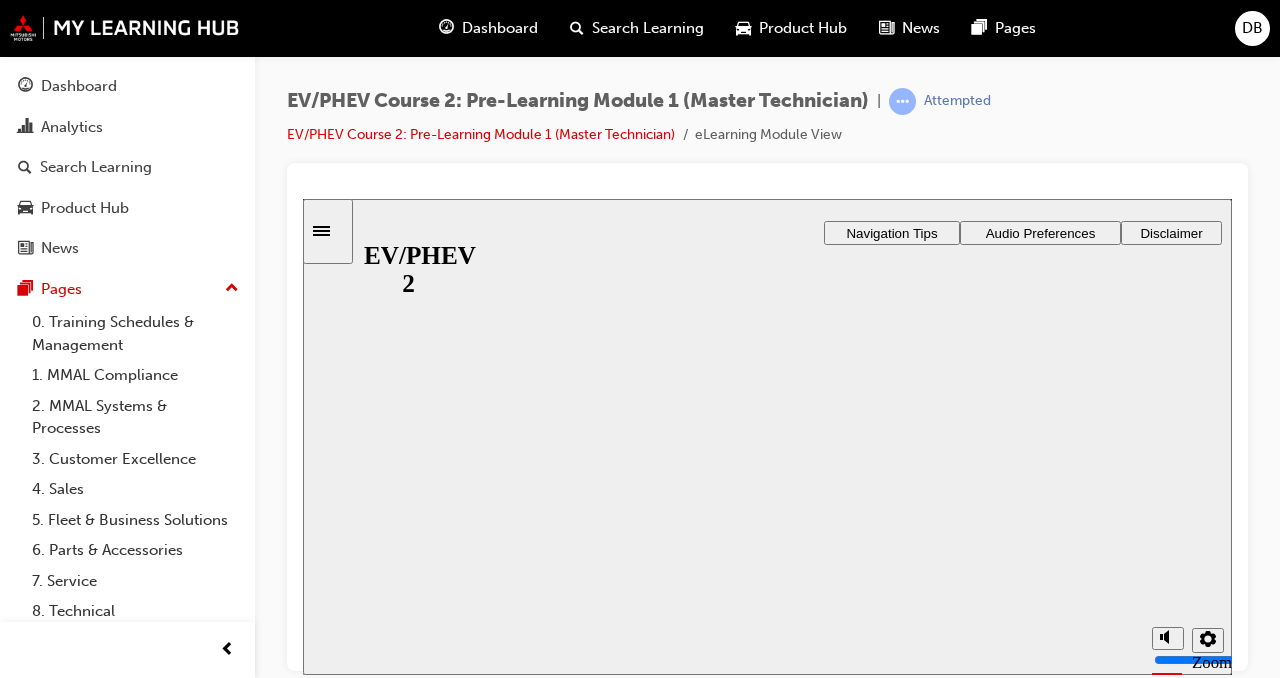 click on "Resume" at bounding box center (342, 1307) 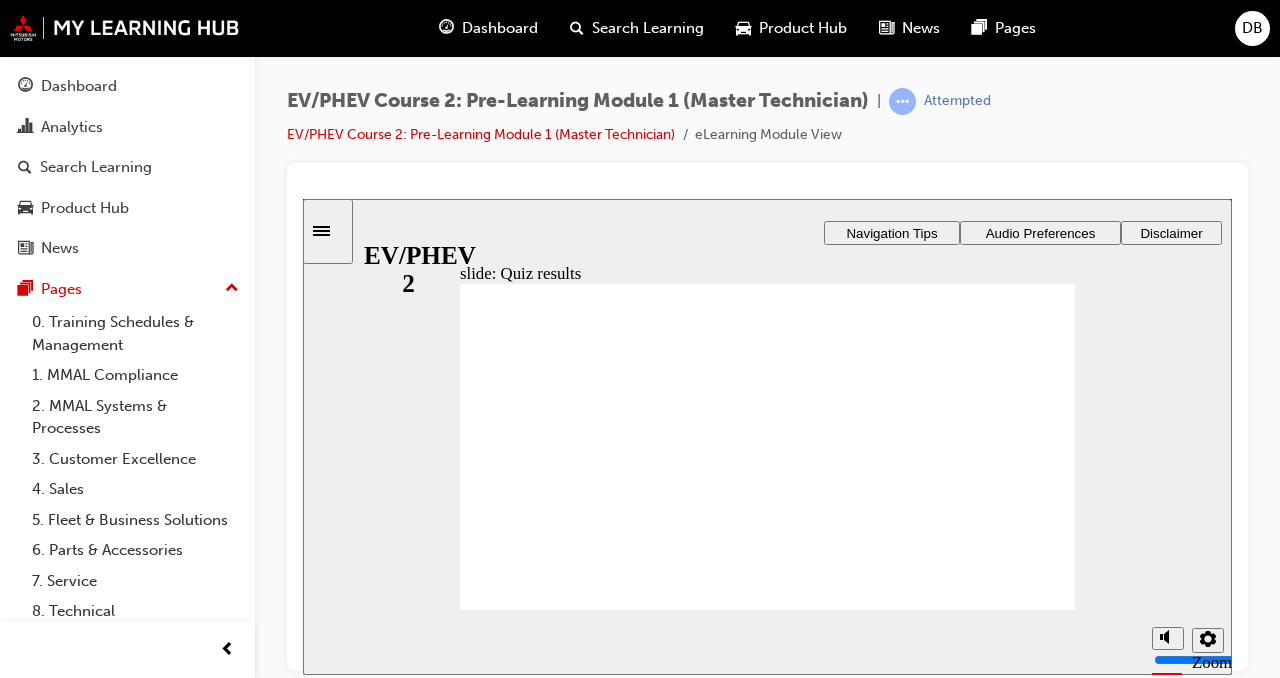 click 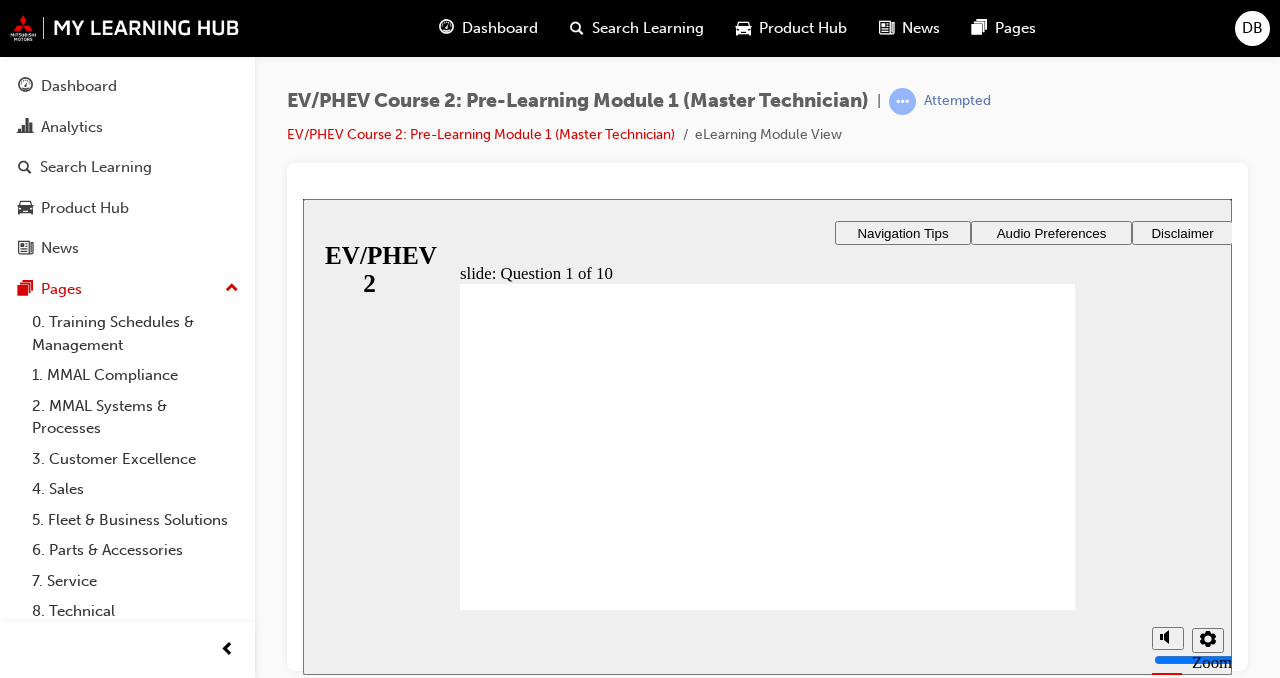 checkbox on "true" 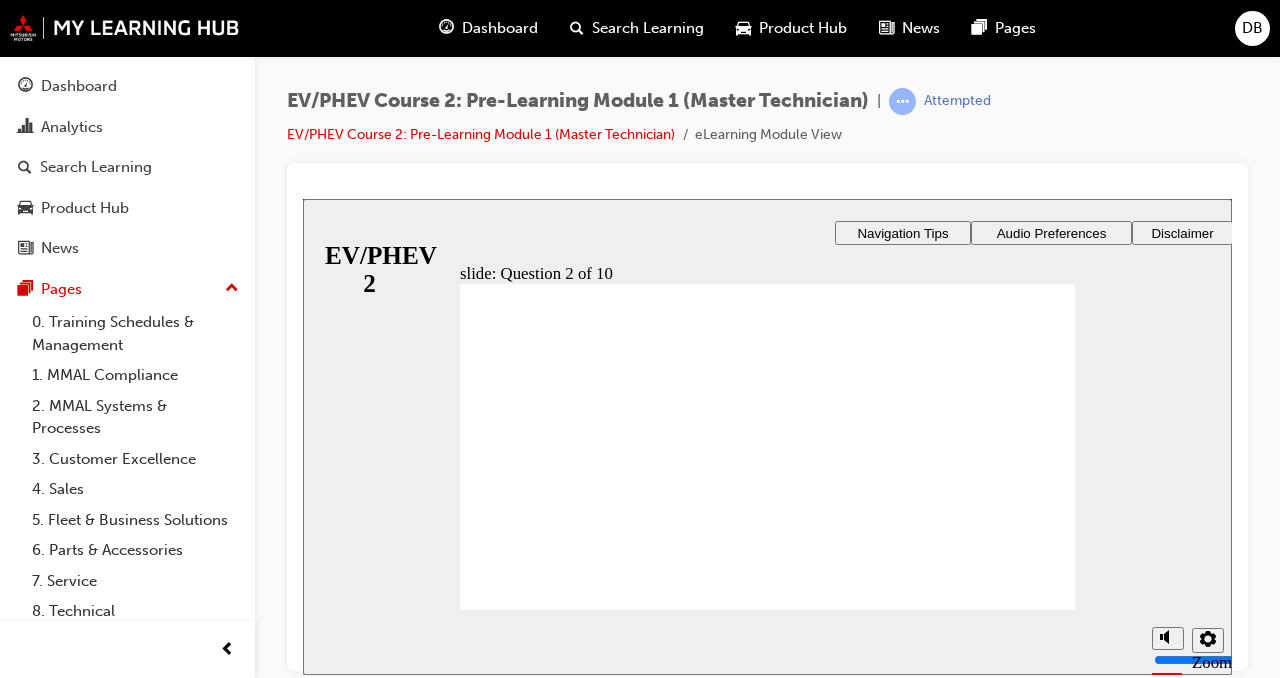 radio on "true" 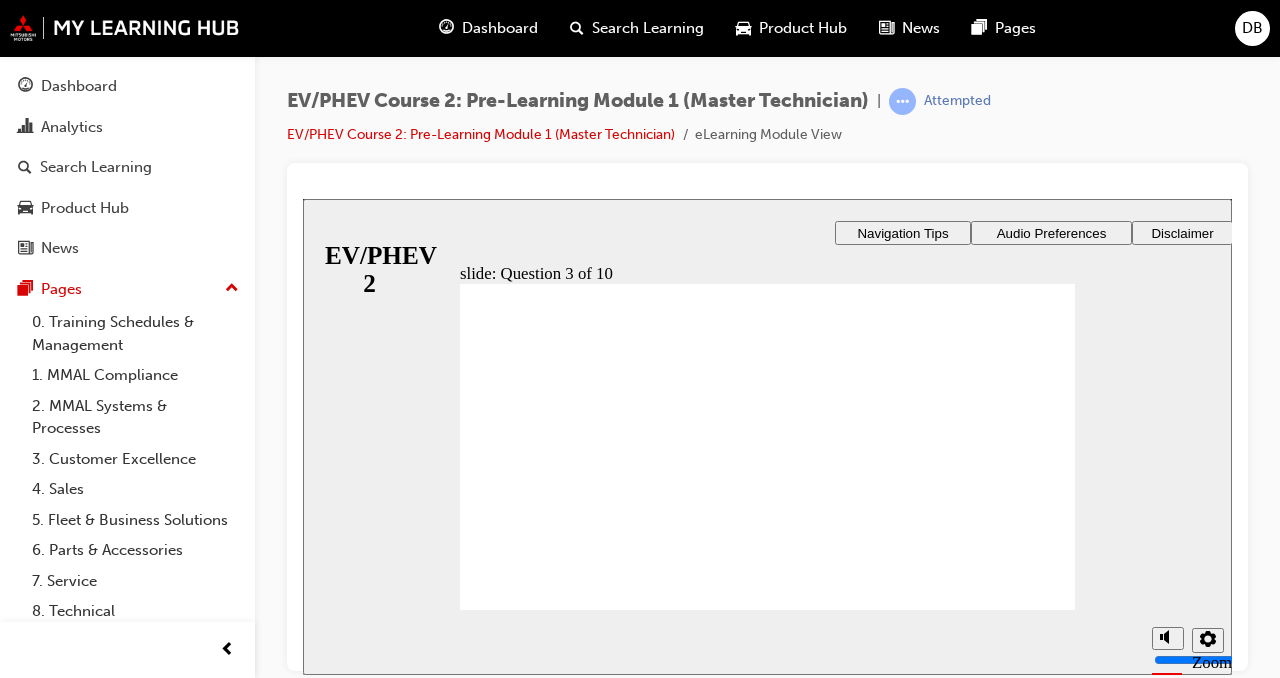radio on "true" 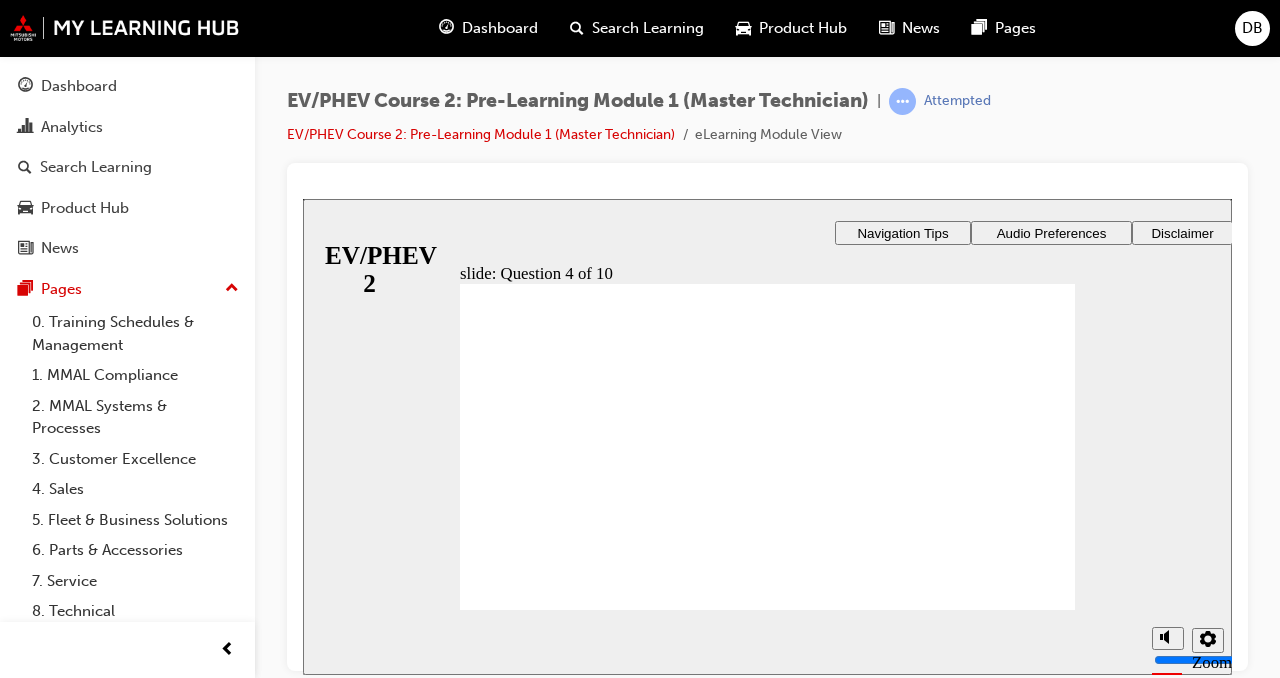 radio on "true" 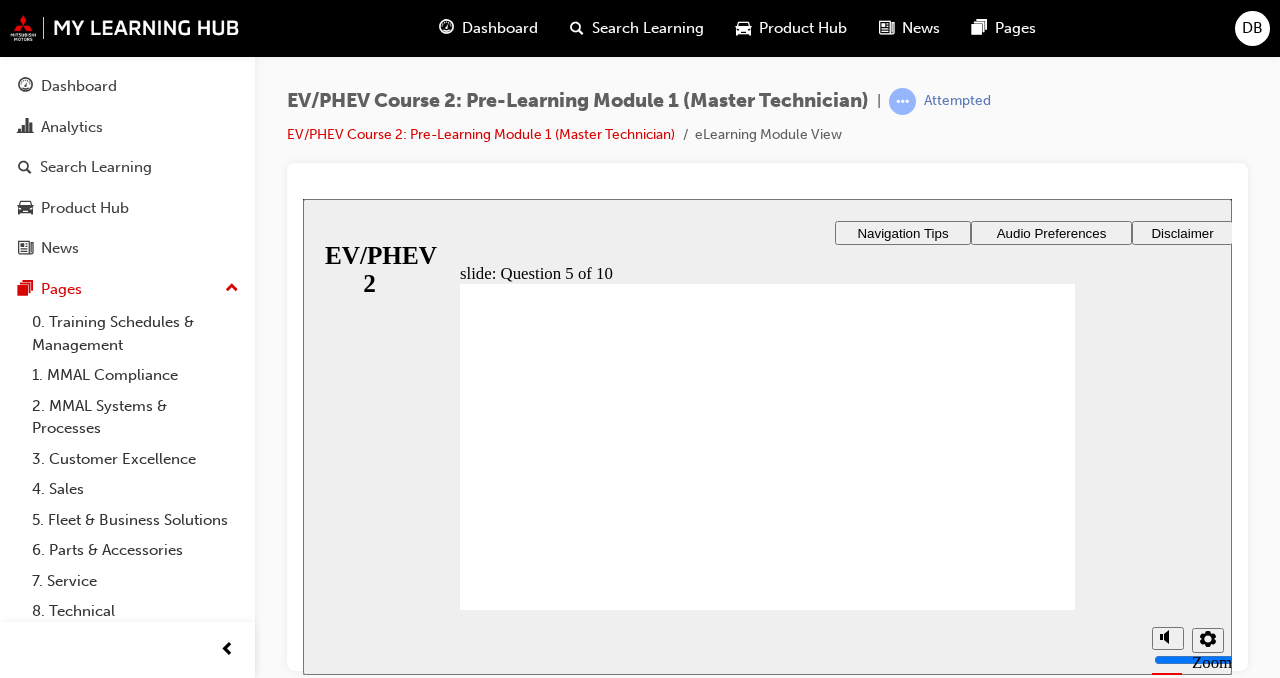 radio on "true" 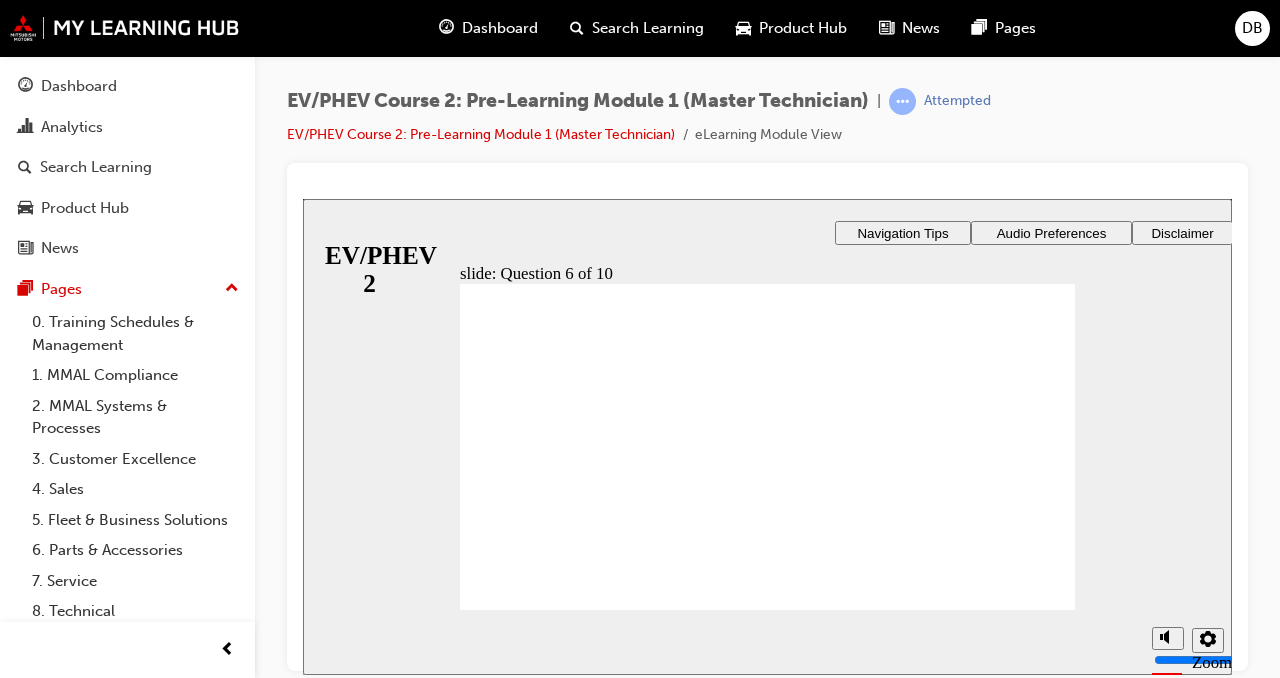 checkbox on "true" 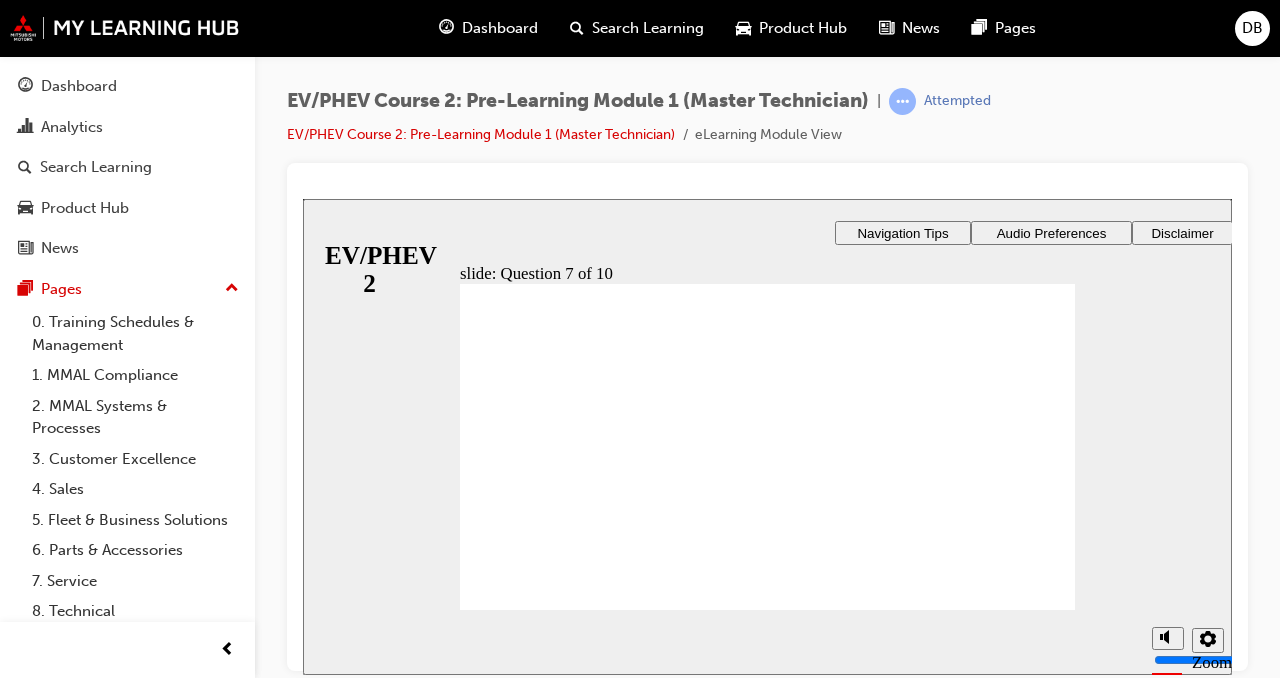 checkbox on "true" 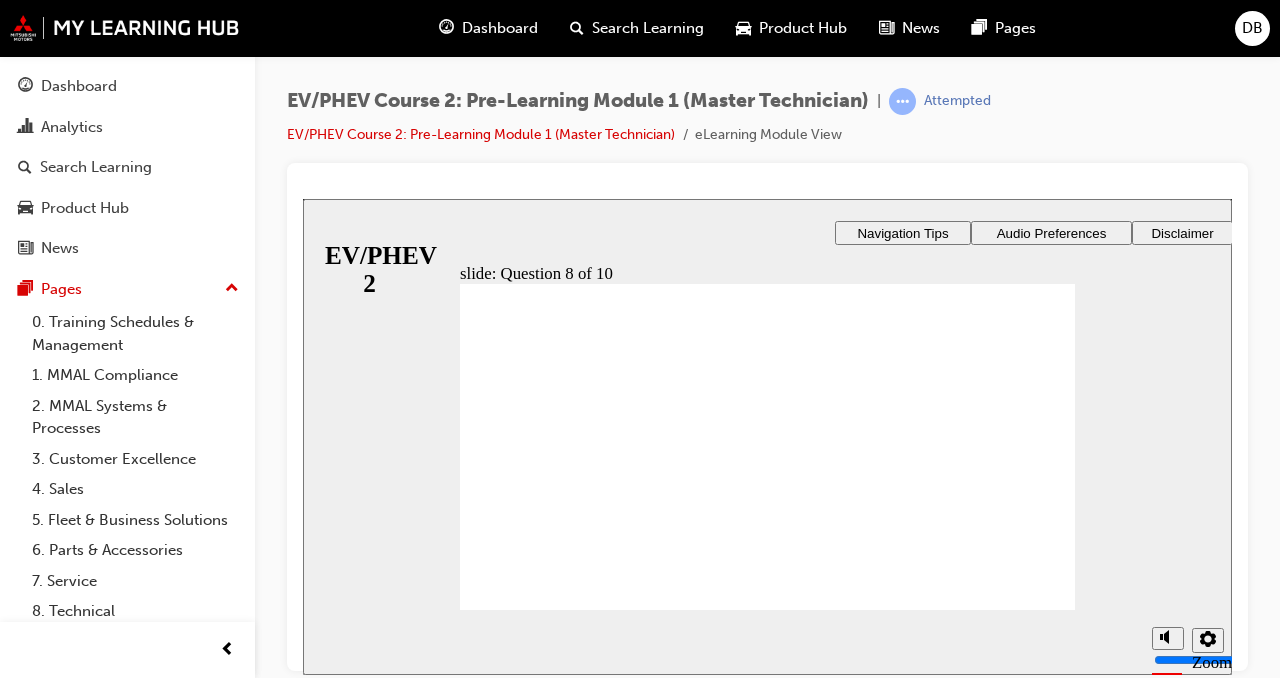 checkbox on "true" 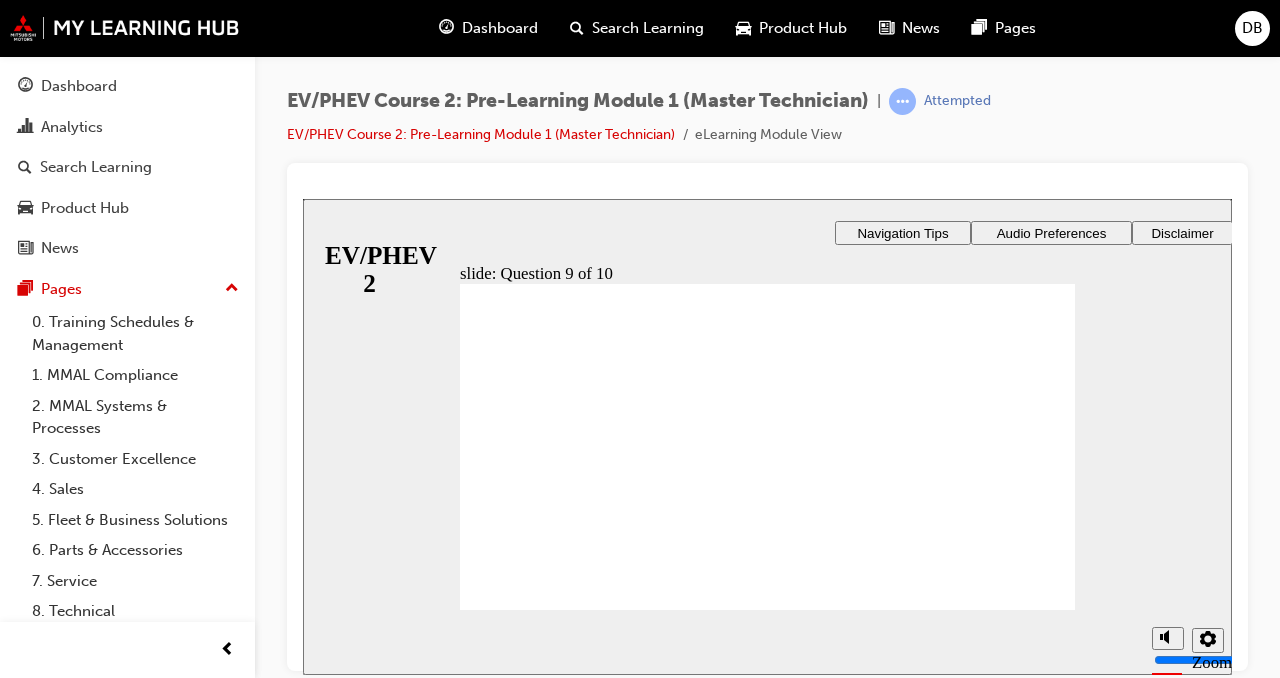 radio on "true" 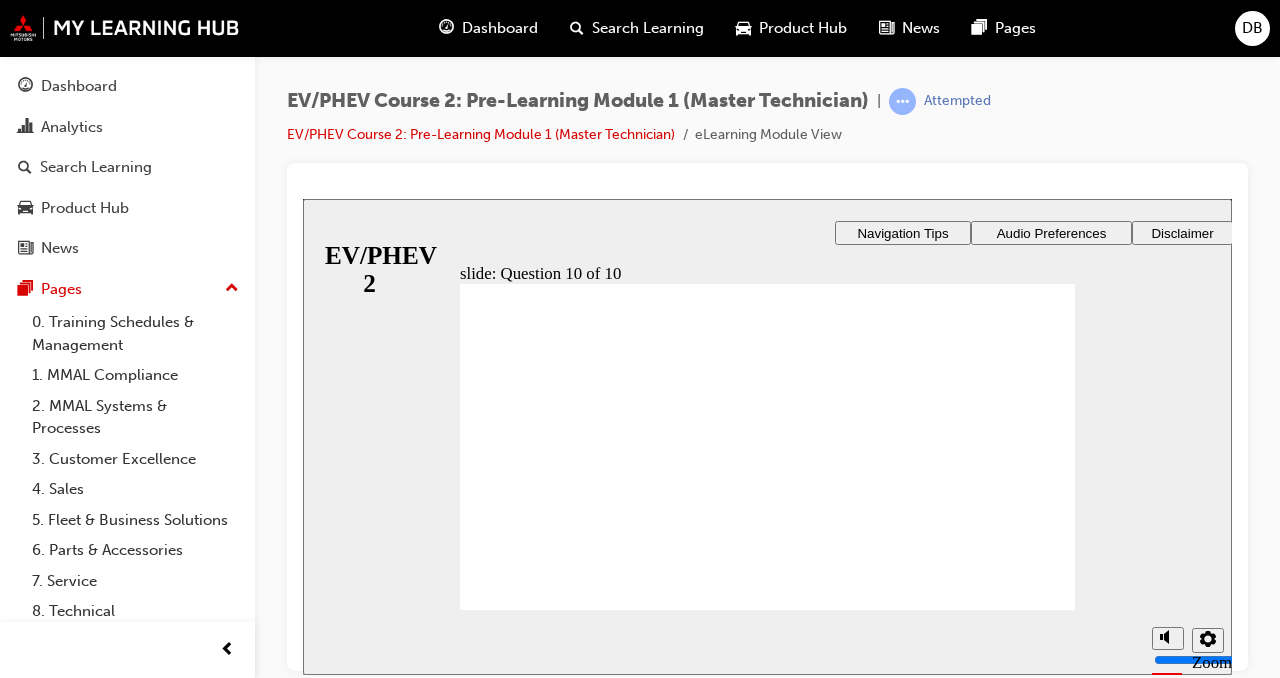 radio on "true" 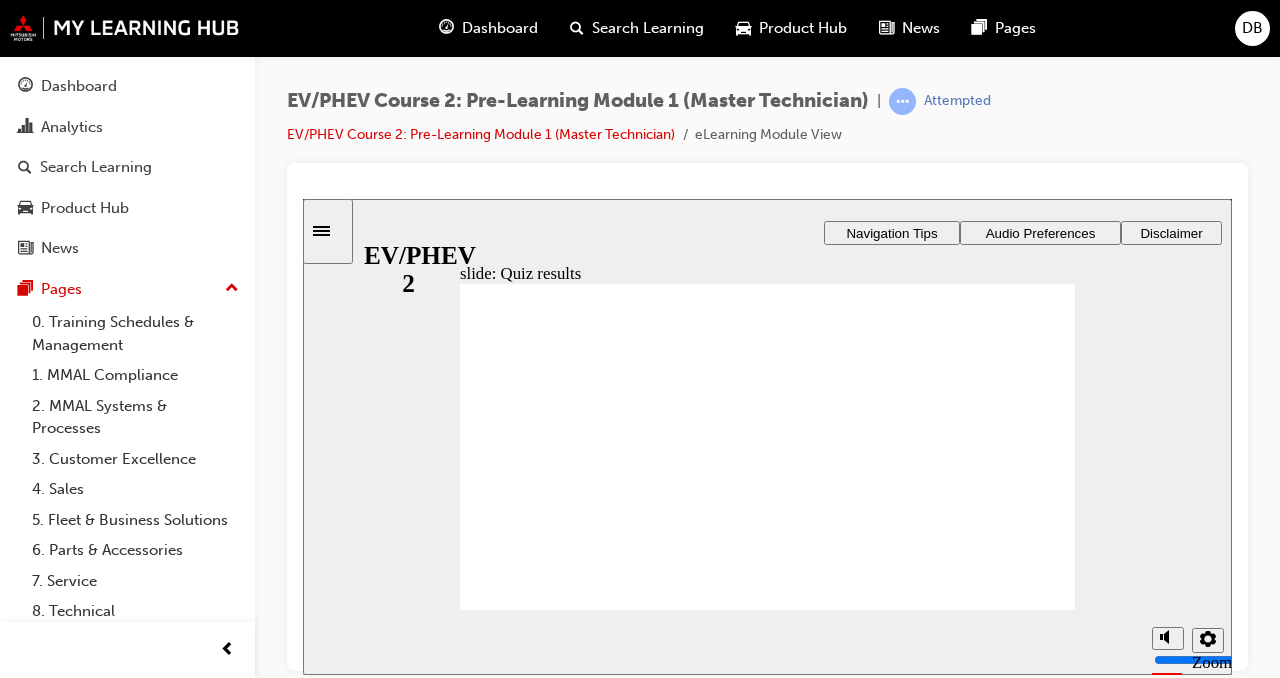 click 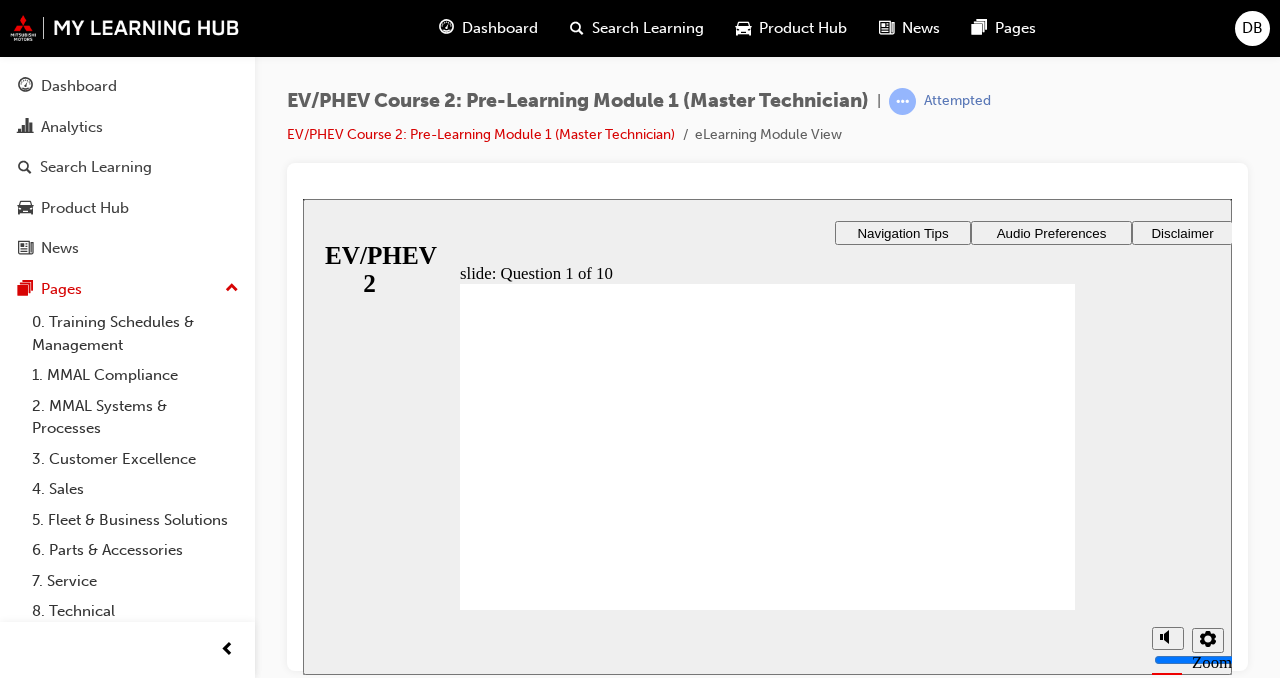 checkbox on "true" 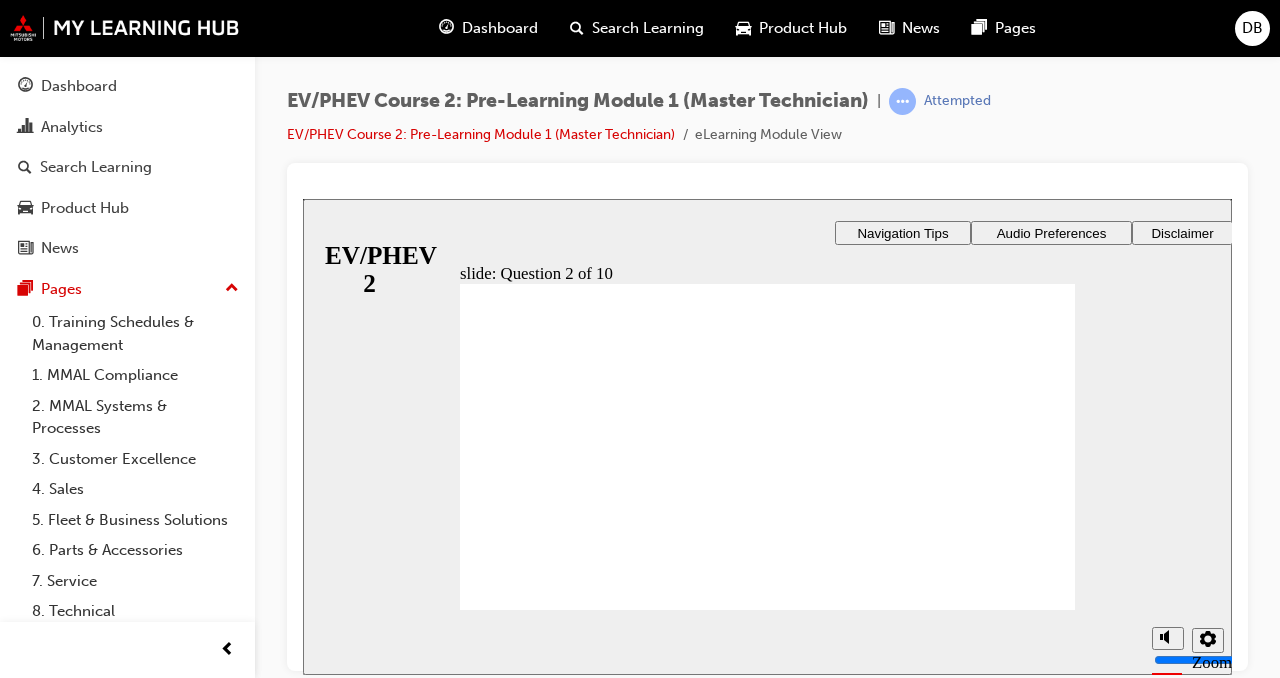 radio on "true" 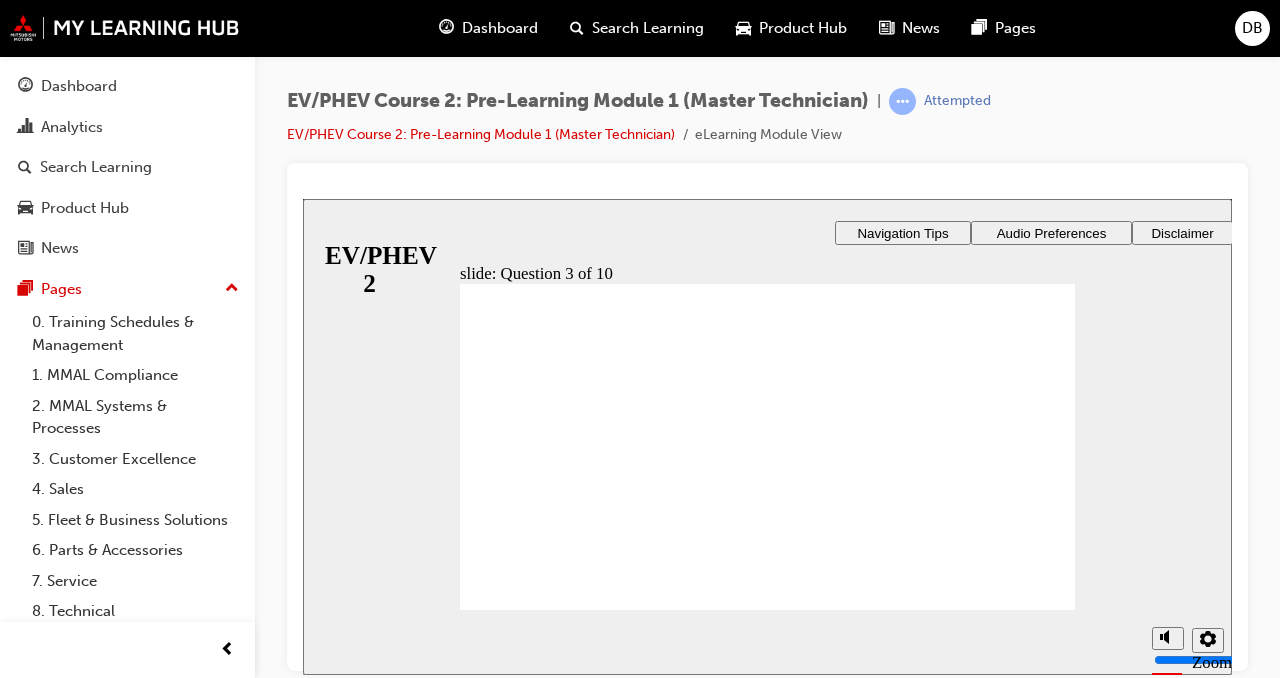 radio on "true" 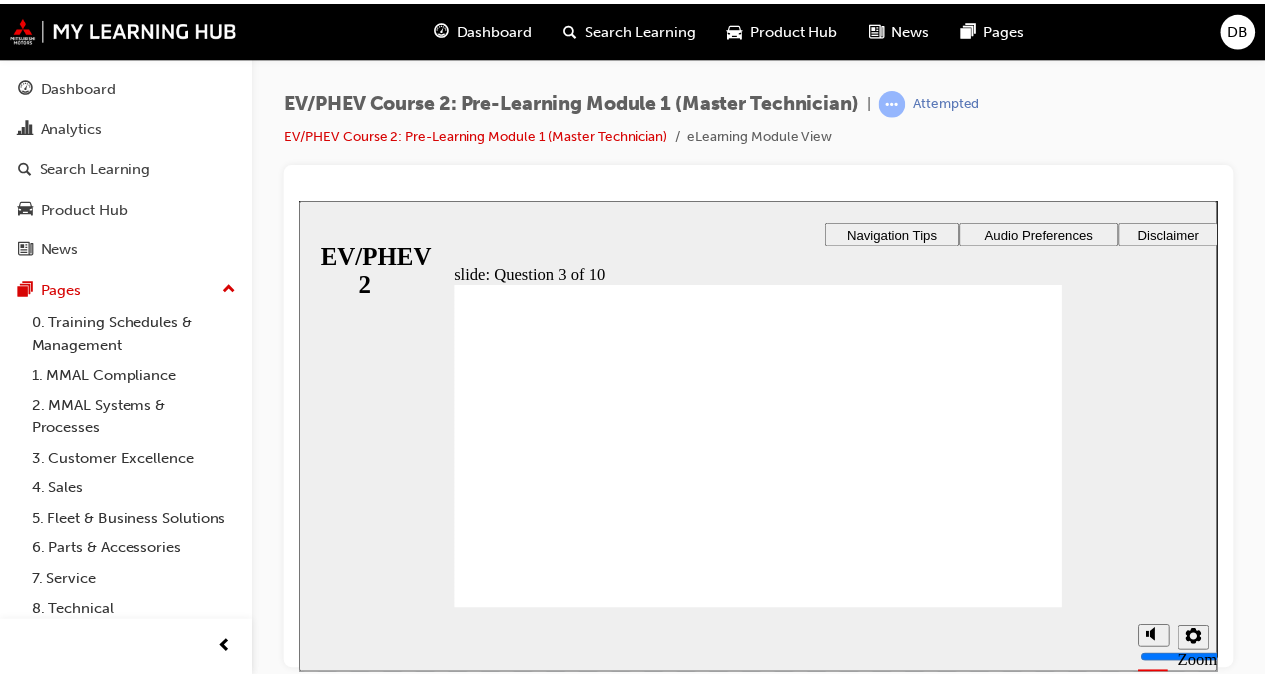 click on "< Back to Master Technician Program" 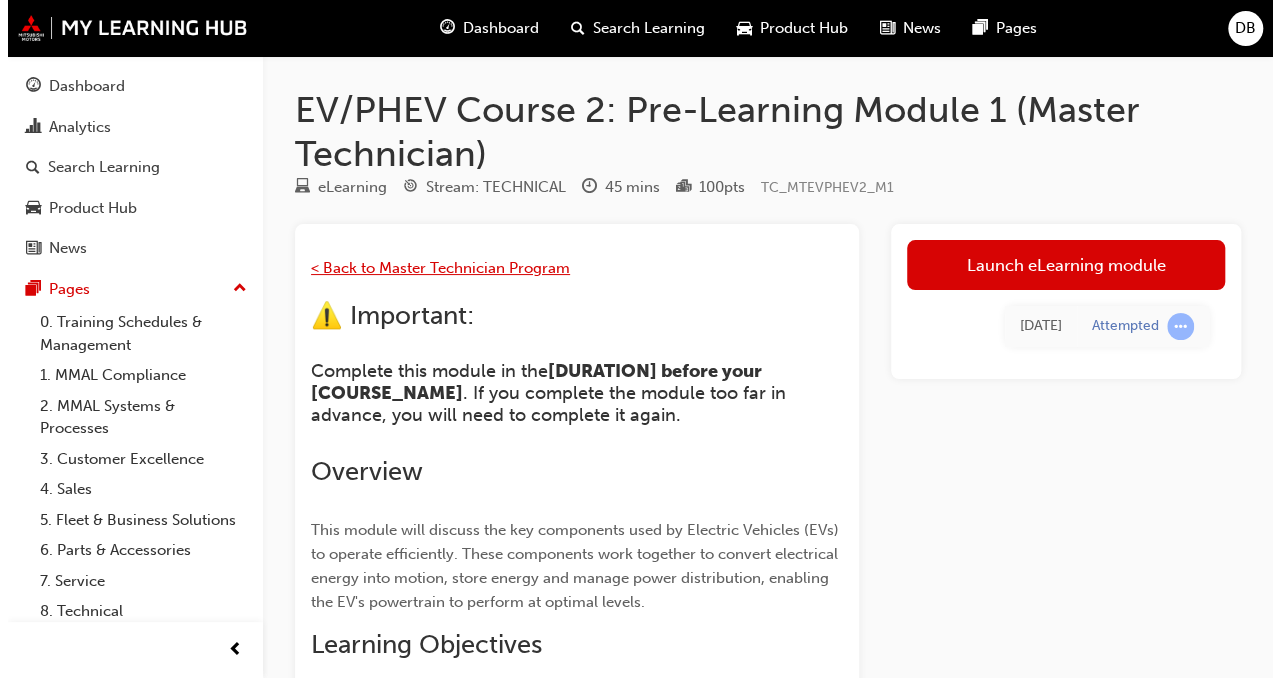 click 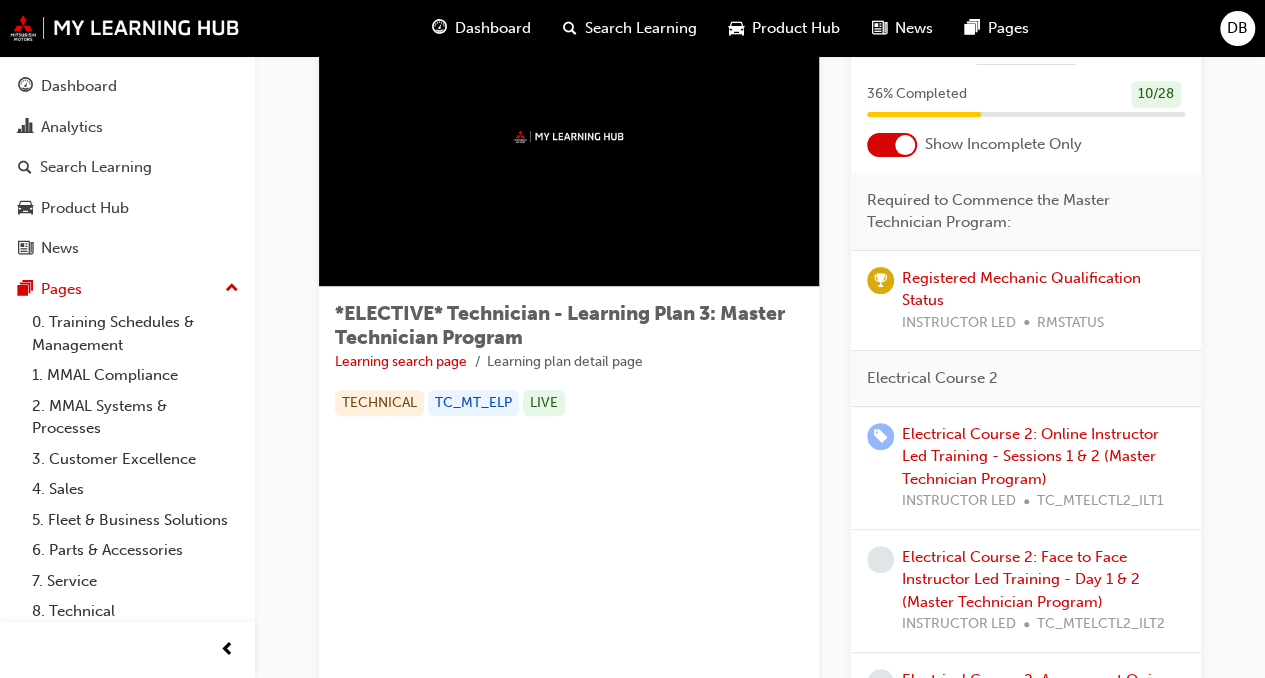 scroll, scrollTop: 0, scrollLeft: 0, axis: both 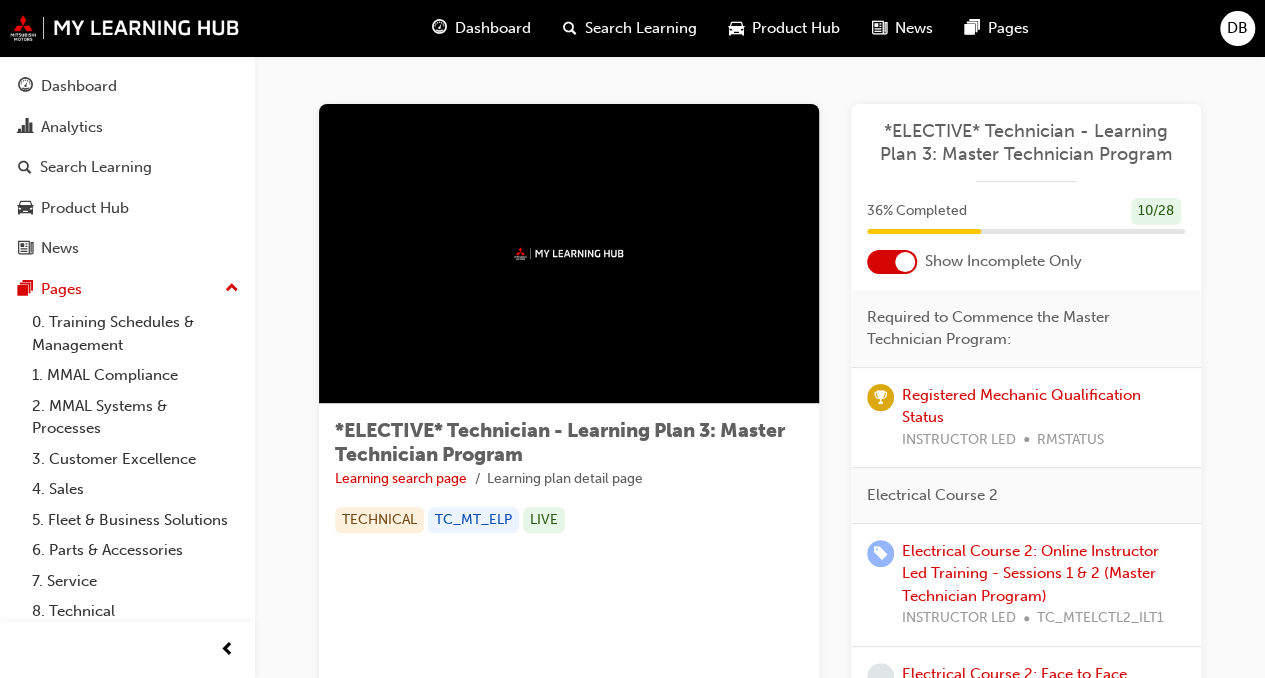 click on "*ELECTIVE* Technician - Learning Plan 3: Master Technician Program    Learning search page Learning plan detail page *ELECTIVE* Technician - Learning Plan 3: Master Technician Program    Learning search page Learning plan detail page TECHNICAL TC_MT_ELP LIVE     Learning Plan *ELECTIVE* Technician - Learning Plan 3: Master Technician Program  36 % Completed 10 / 28 Show Incomplete Only Required to Commence the Master Technician Program: Registered Mechanic Qualification Status INSTRUCTOR LED RMSTATUS Electrical Course 2 Electrical Course 2: Online Instructor Led Training - Sessions 1 & 2 (Master Technician Program) INSTRUCTOR LED TC_MTELCTL2_ILT1 Electrical Course 2: Face to Face Instructor Led Training - Day 1 & 2 (Master Technician Program) INSTRUCTOR LED TC_MTELCTL2_ILT2 Electrical Course 2: Assessment Quiz (Master Technician Program) ELEARNING TC_MTELCTL2_QZ Diesel Course 2 Diesel Course 2: Face to Face Instructor Led Training (Master Technician Program) INSTRUCTOR LED TC_MTDSL2_ILT ELEARNING TC_MTDSL2_QZ" at bounding box center [760, 1476] 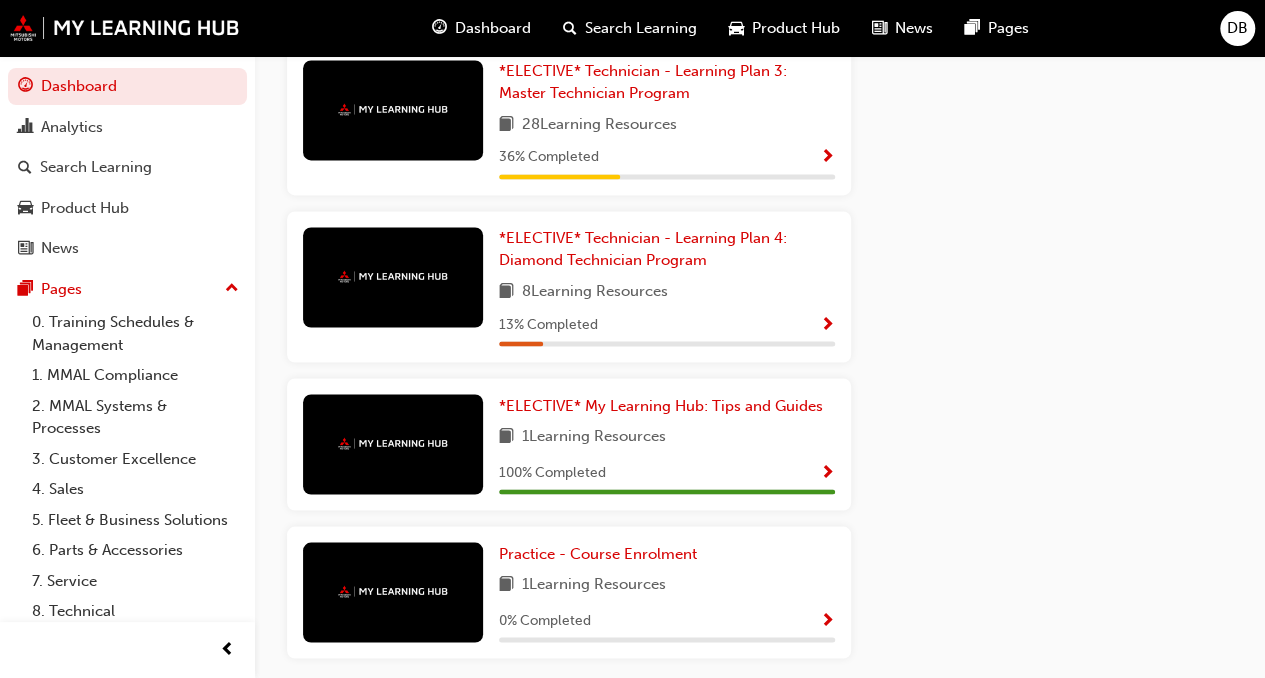 scroll, scrollTop: 1568, scrollLeft: 0, axis: vertical 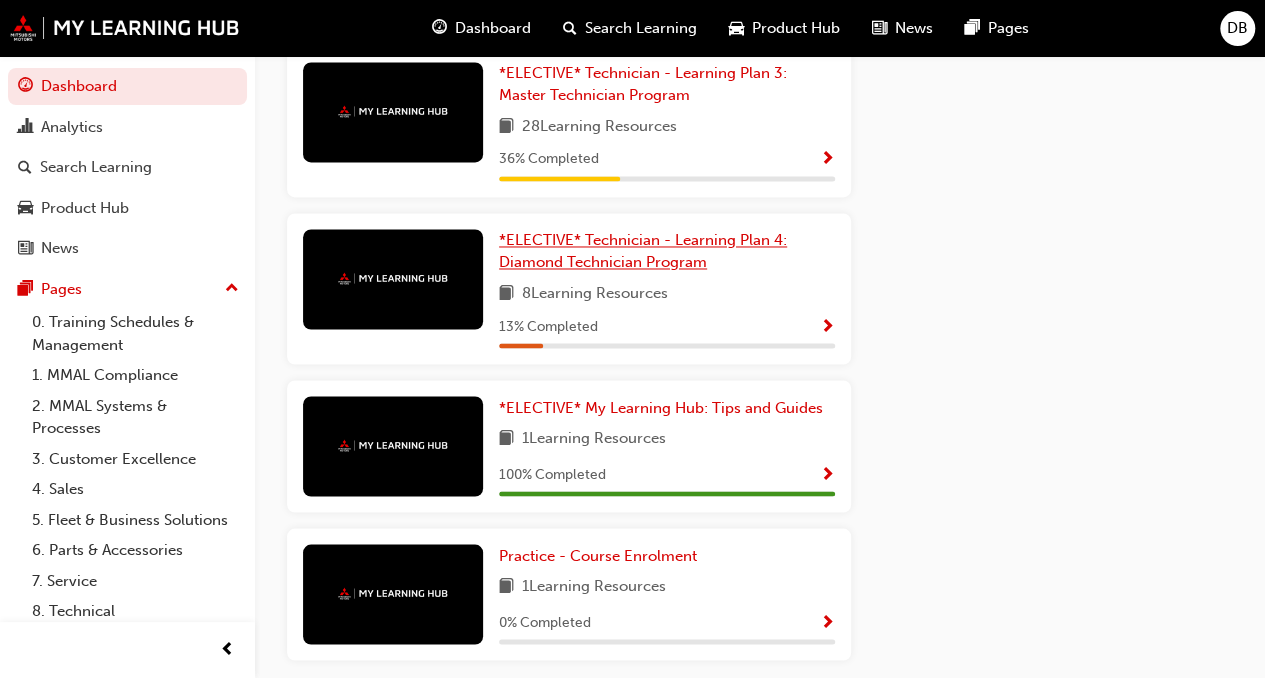 click on "*ELECTIVE* Technician - Learning Plan 4: Diamond Technician Program" at bounding box center (643, 251) 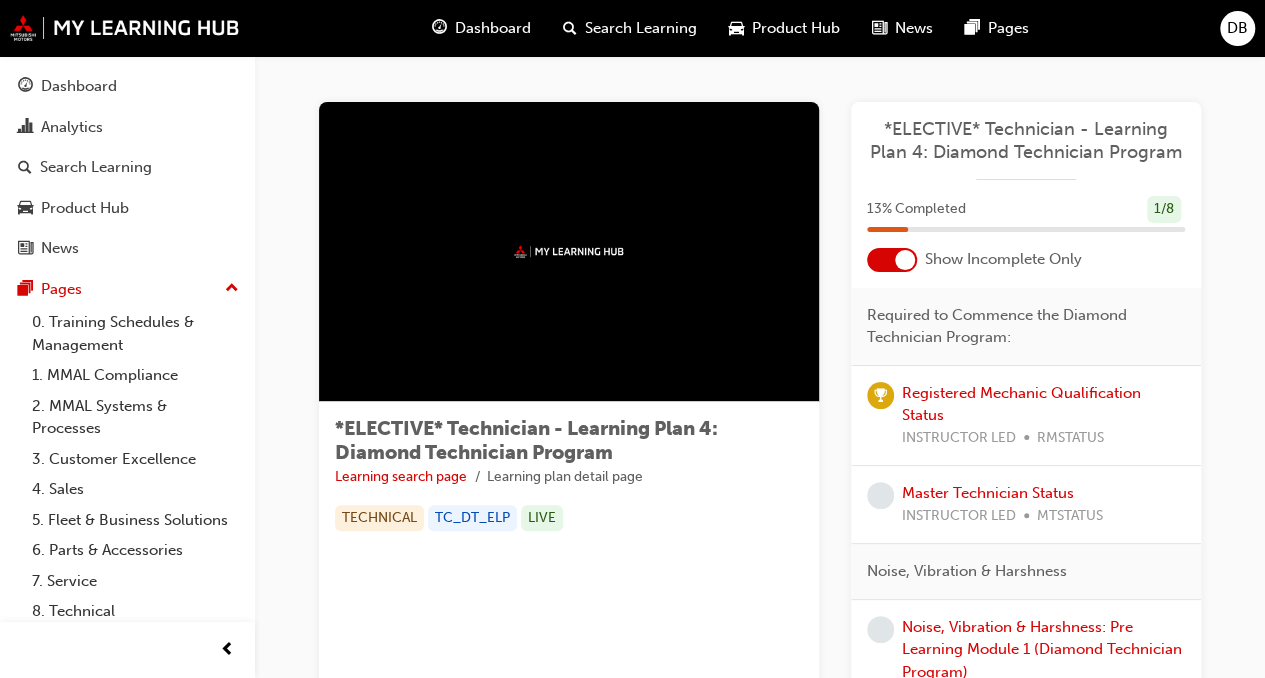 scroll, scrollTop: 0, scrollLeft: 0, axis: both 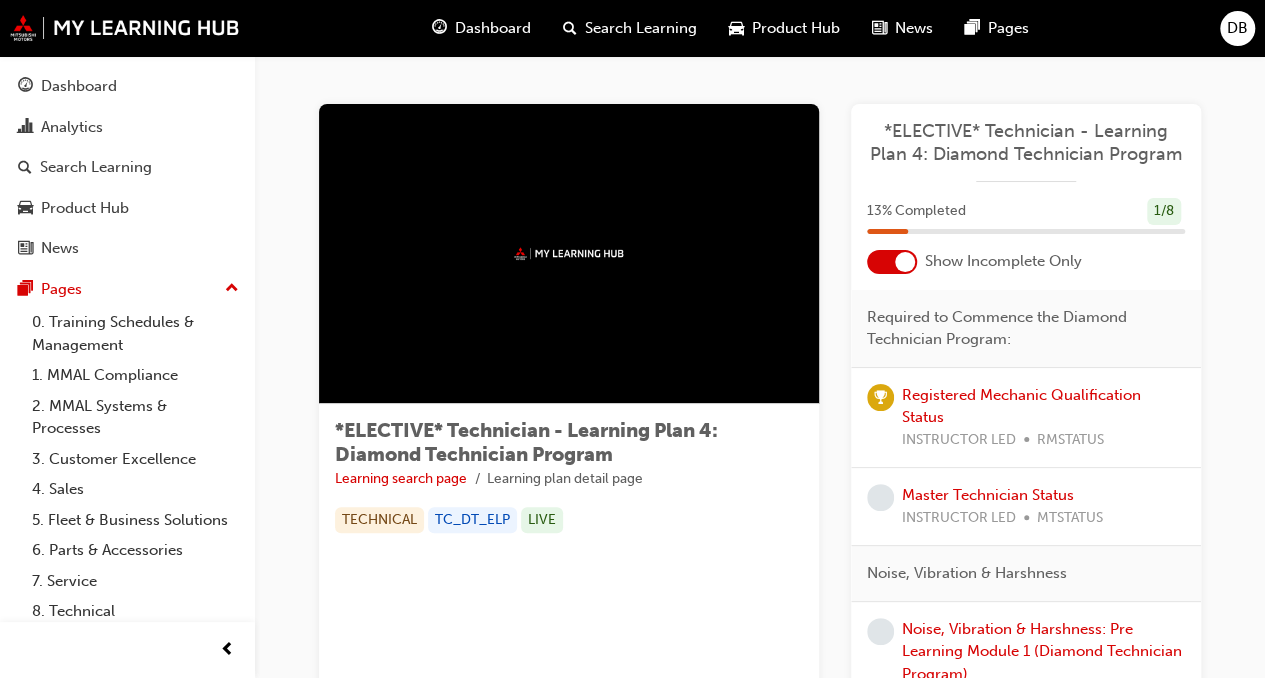 click on "Show Incomplete Only" at bounding box center [1026, 262] 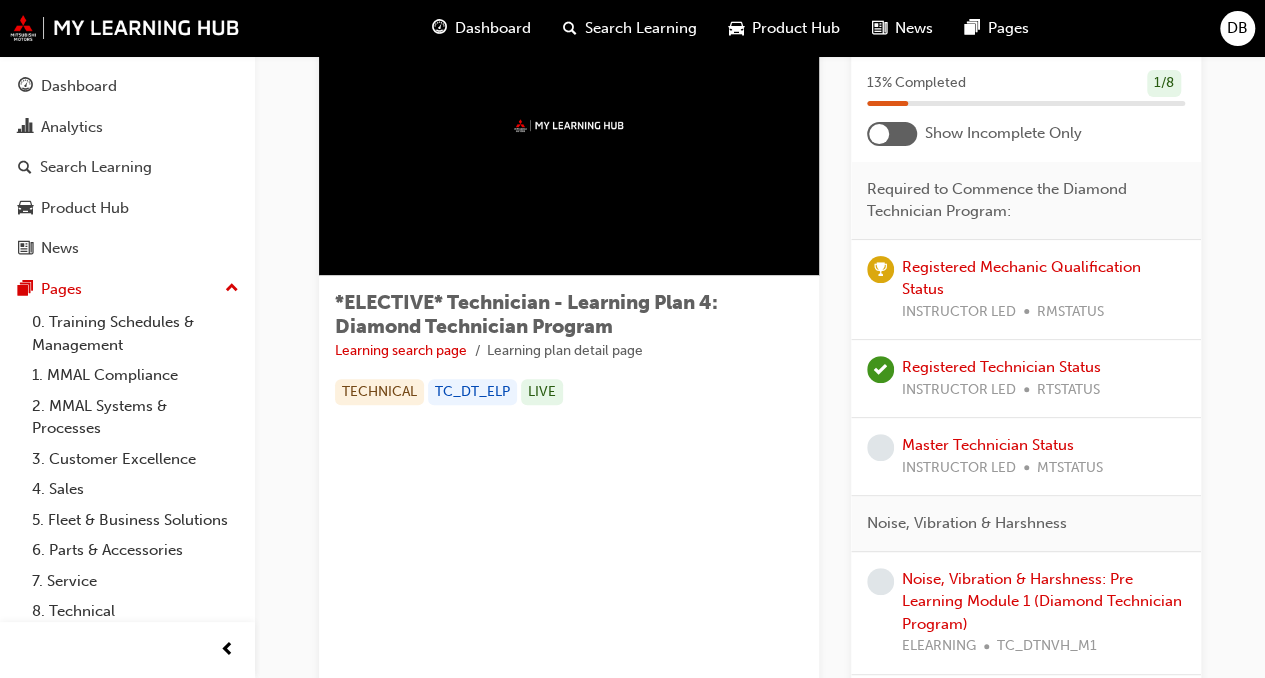 scroll, scrollTop: 0, scrollLeft: 0, axis: both 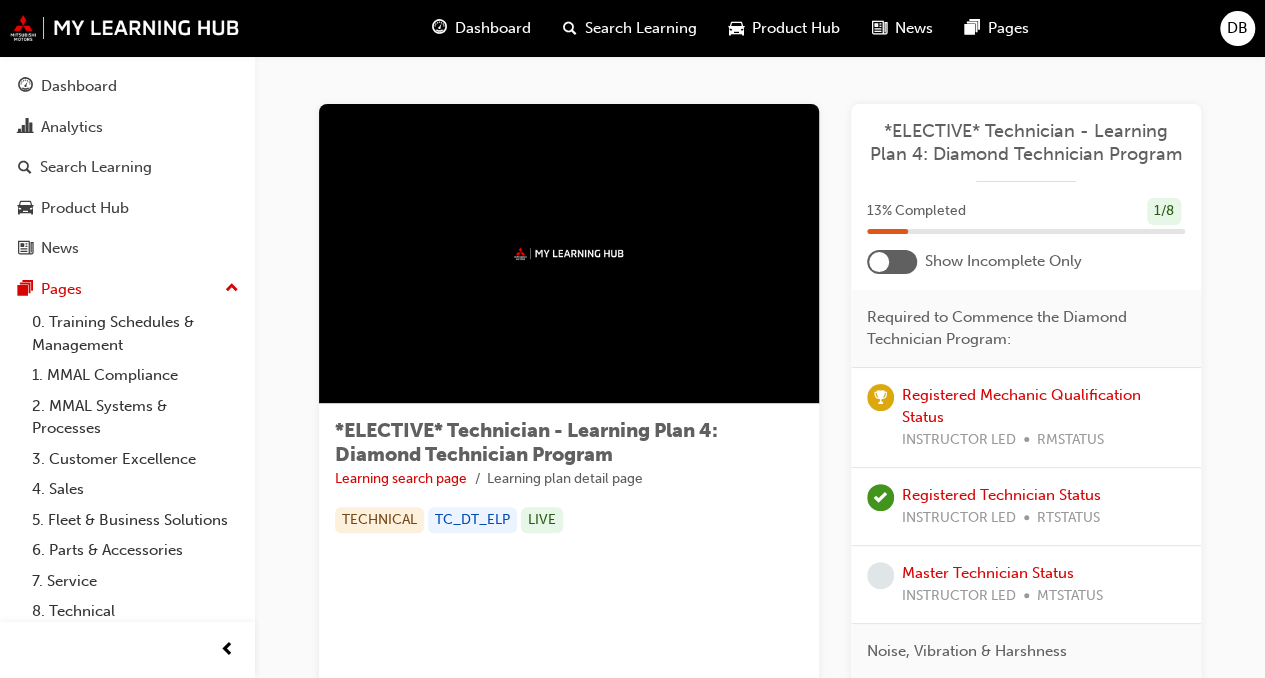 click at bounding box center (892, 262) 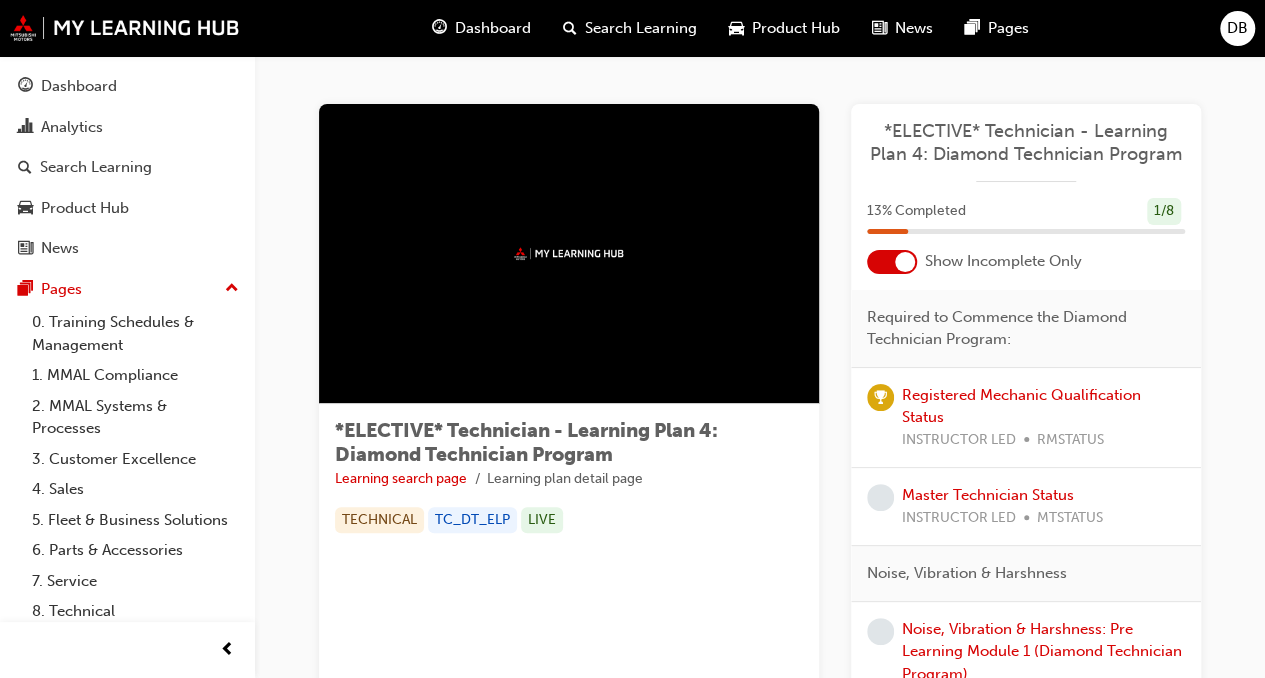 click at bounding box center [439, 28] 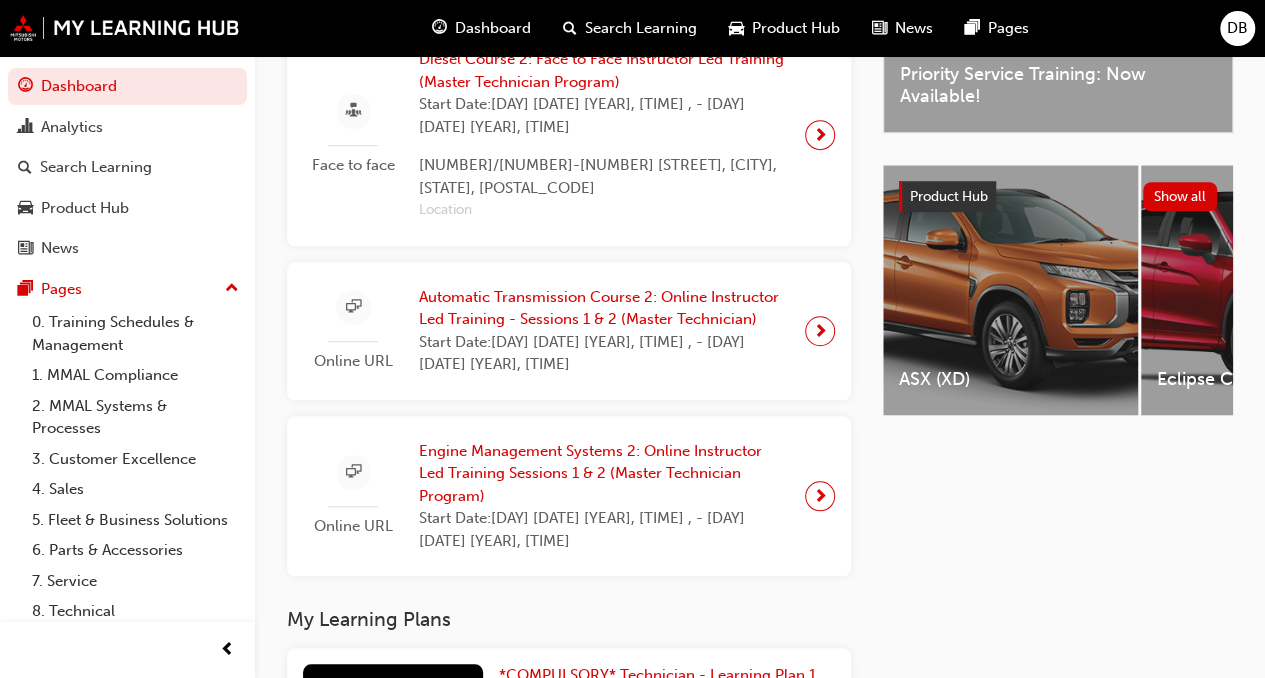 scroll, scrollTop: 676, scrollLeft: 0, axis: vertical 